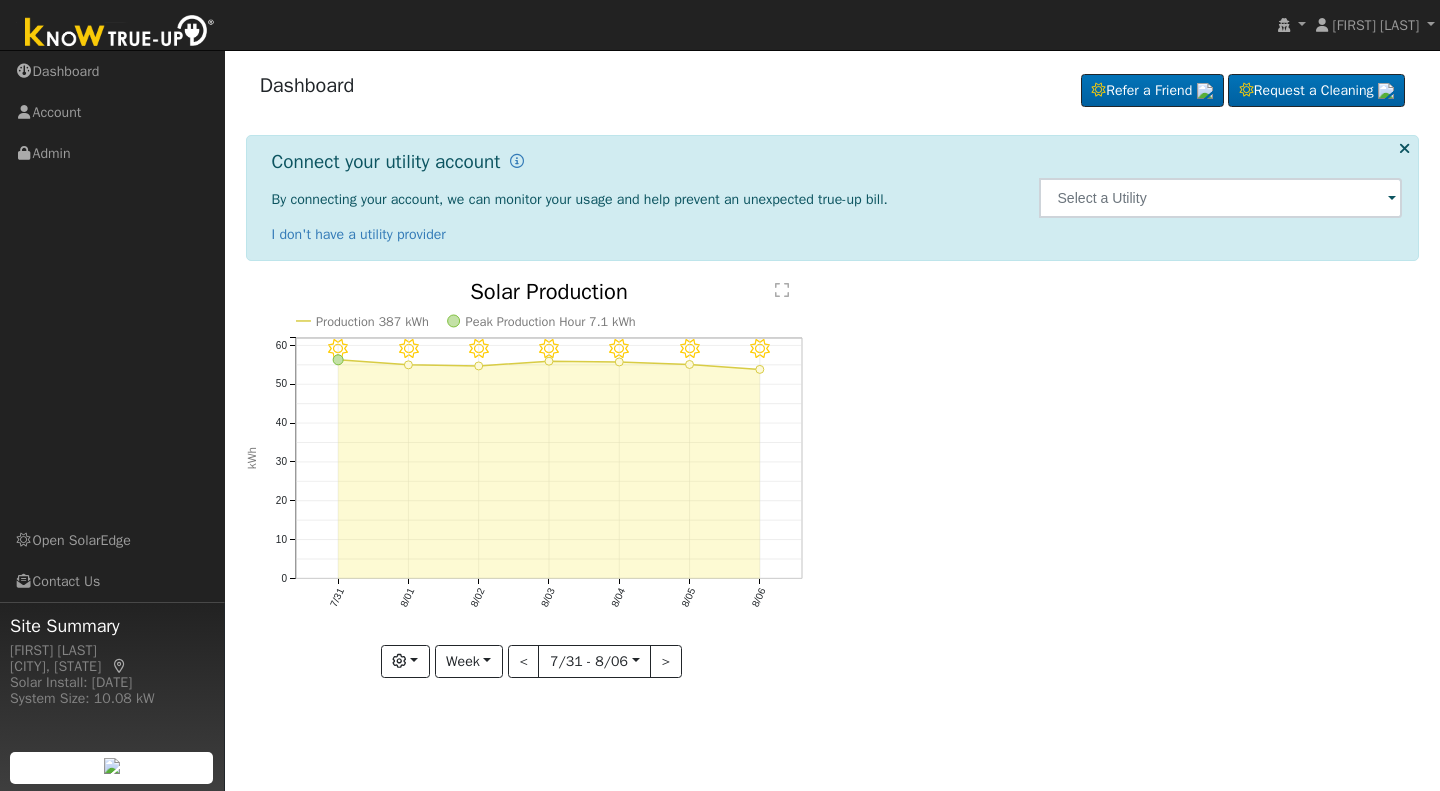 scroll, scrollTop: 0, scrollLeft: 0, axis: both 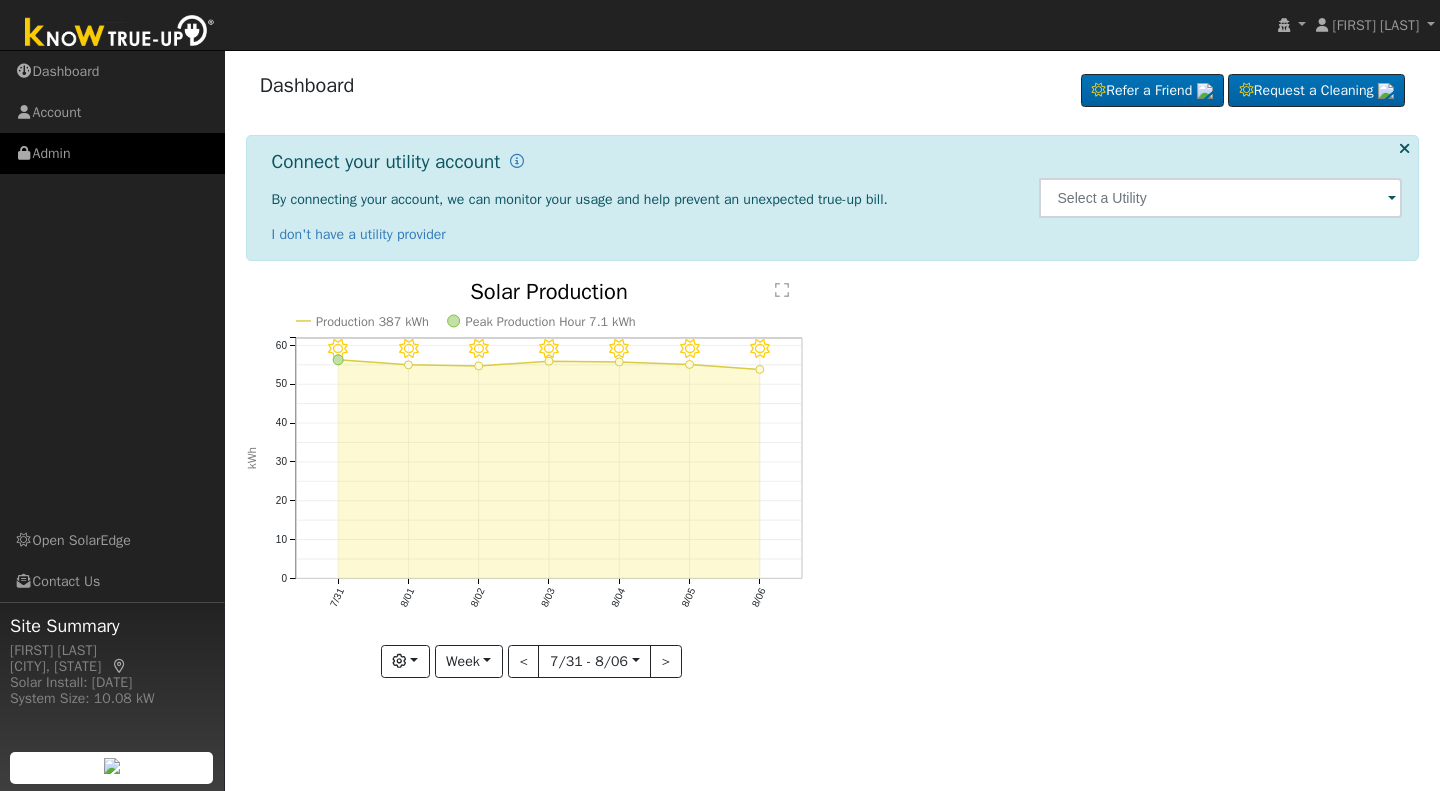 click on "Admin" at bounding box center [112, 153] 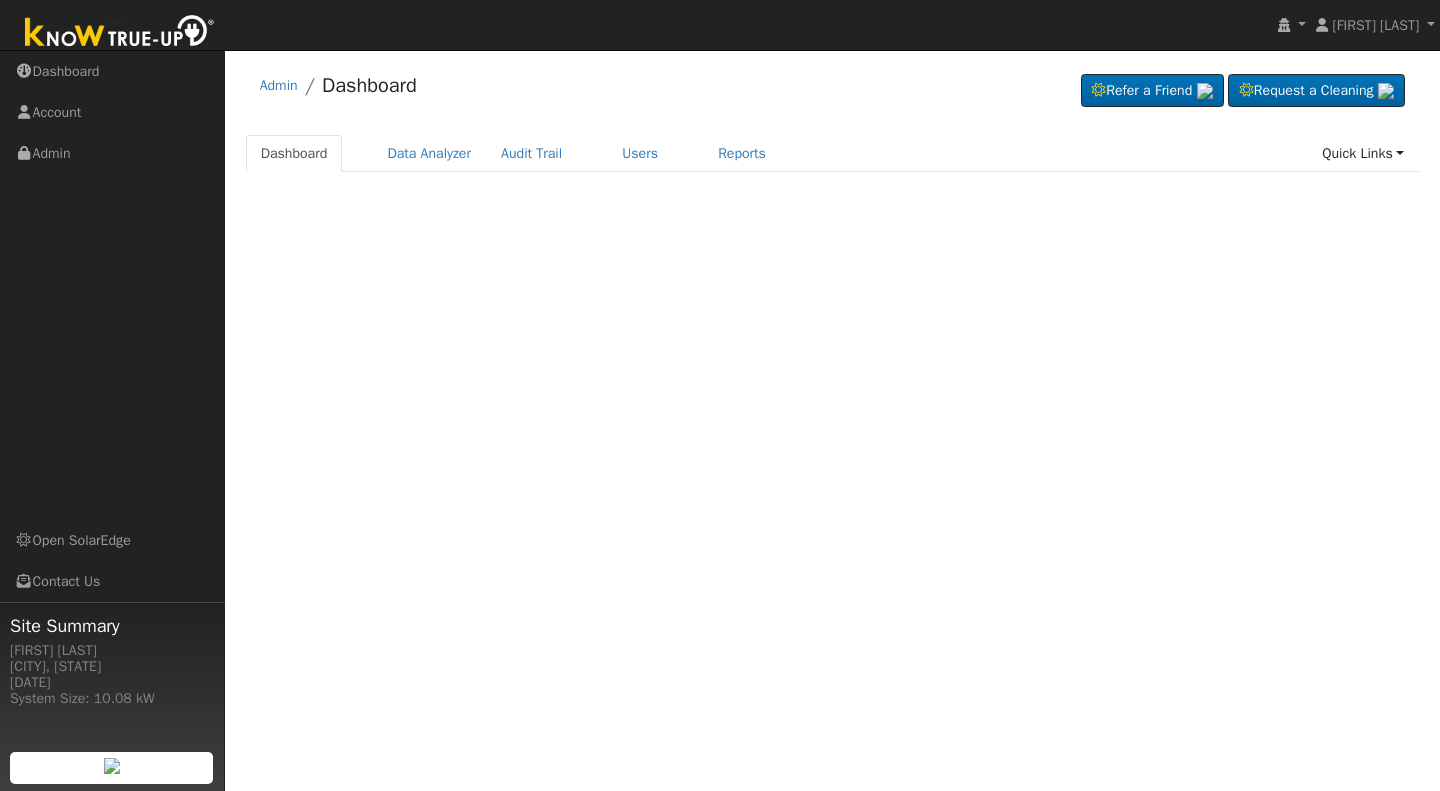scroll, scrollTop: 0, scrollLeft: 0, axis: both 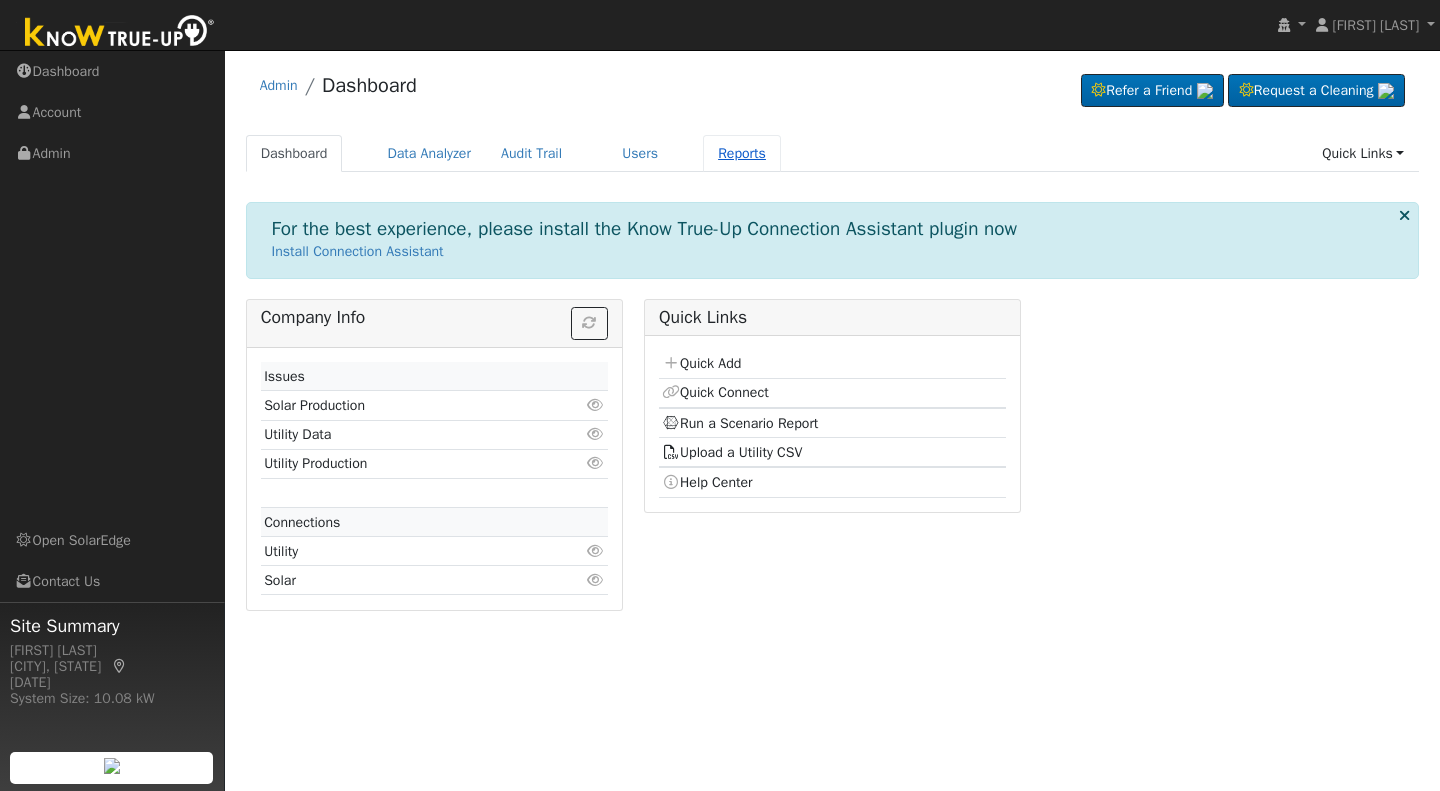 click on "Reports" at bounding box center (742, 153) 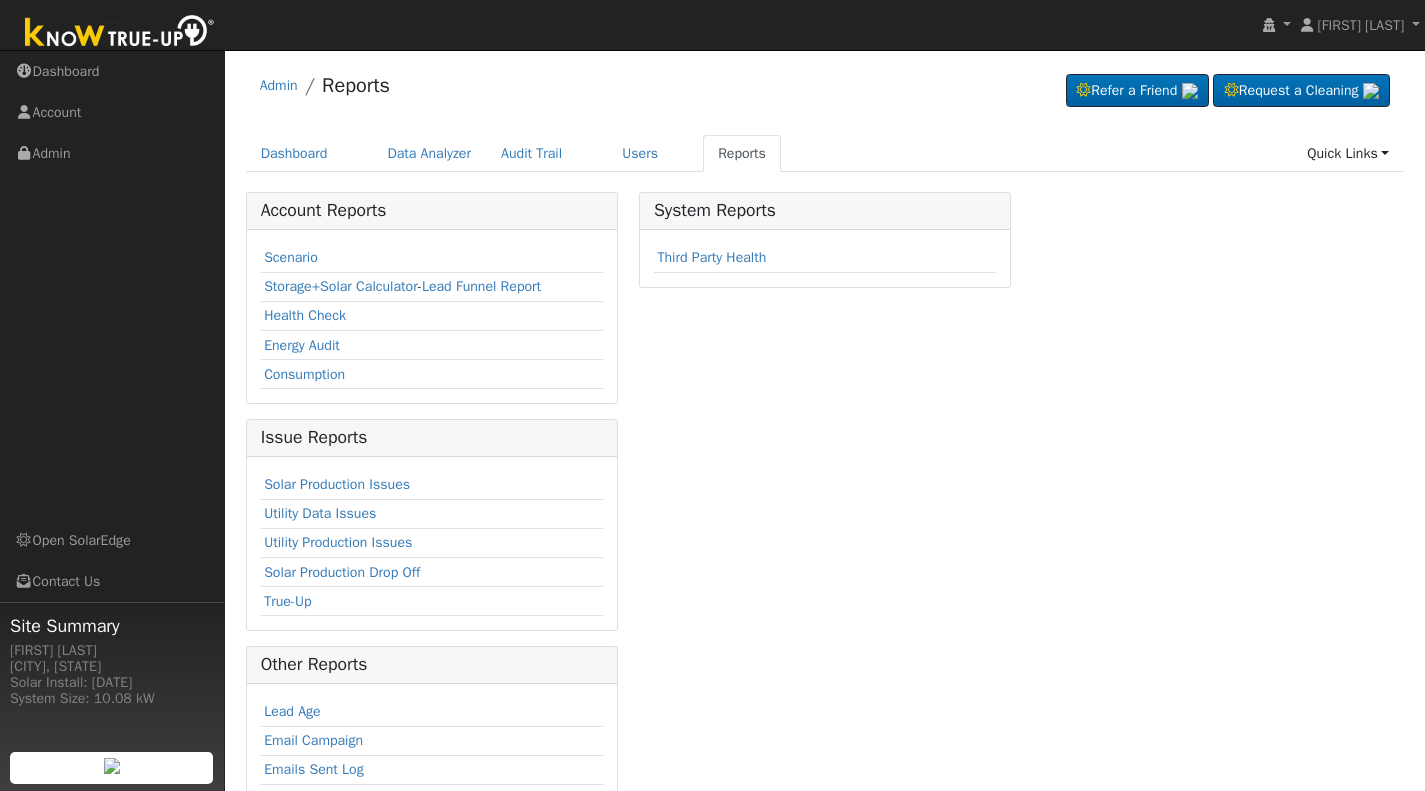 scroll, scrollTop: 0, scrollLeft: 0, axis: both 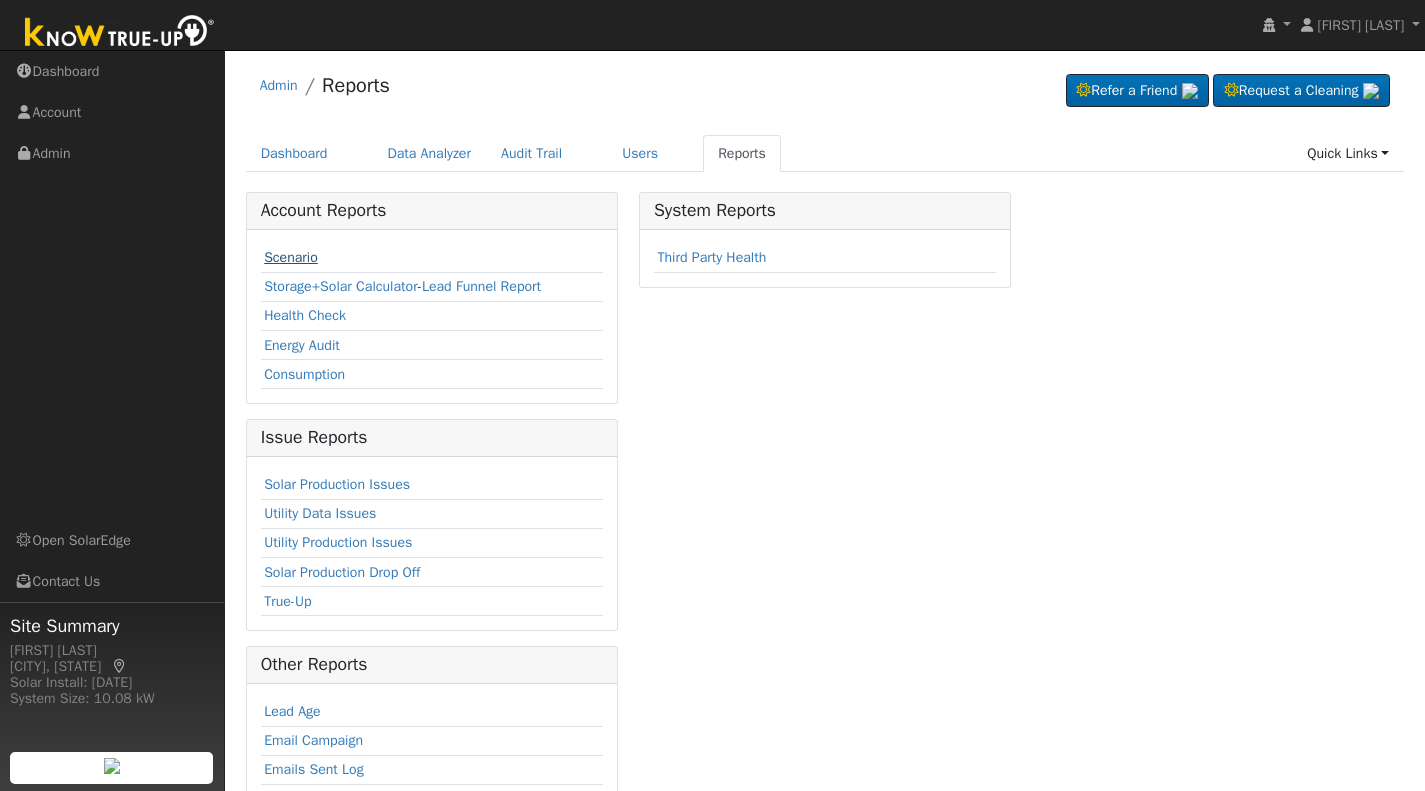 click on "Scenario" at bounding box center (291, 257) 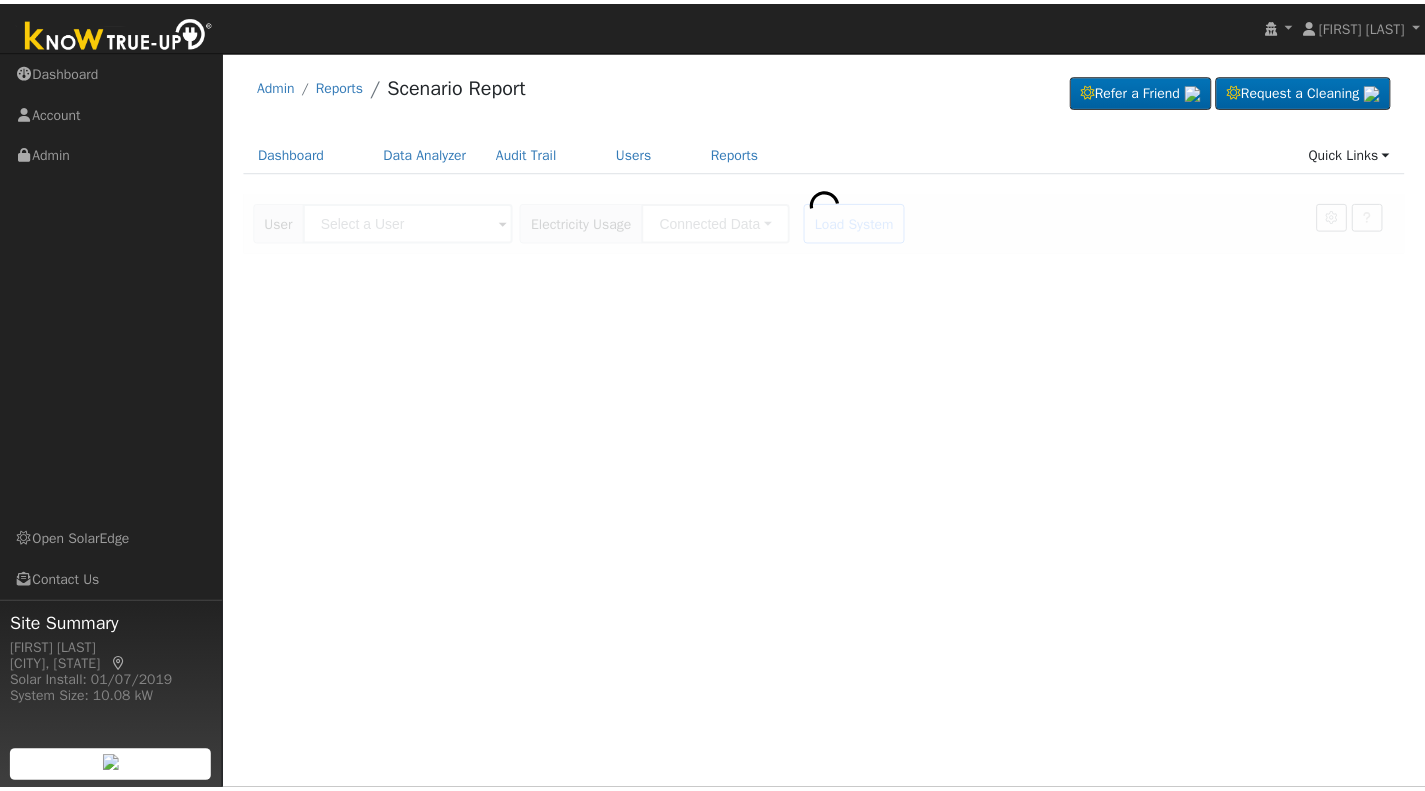 scroll, scrollTop: 0, scrollLeft: 0, axis: both 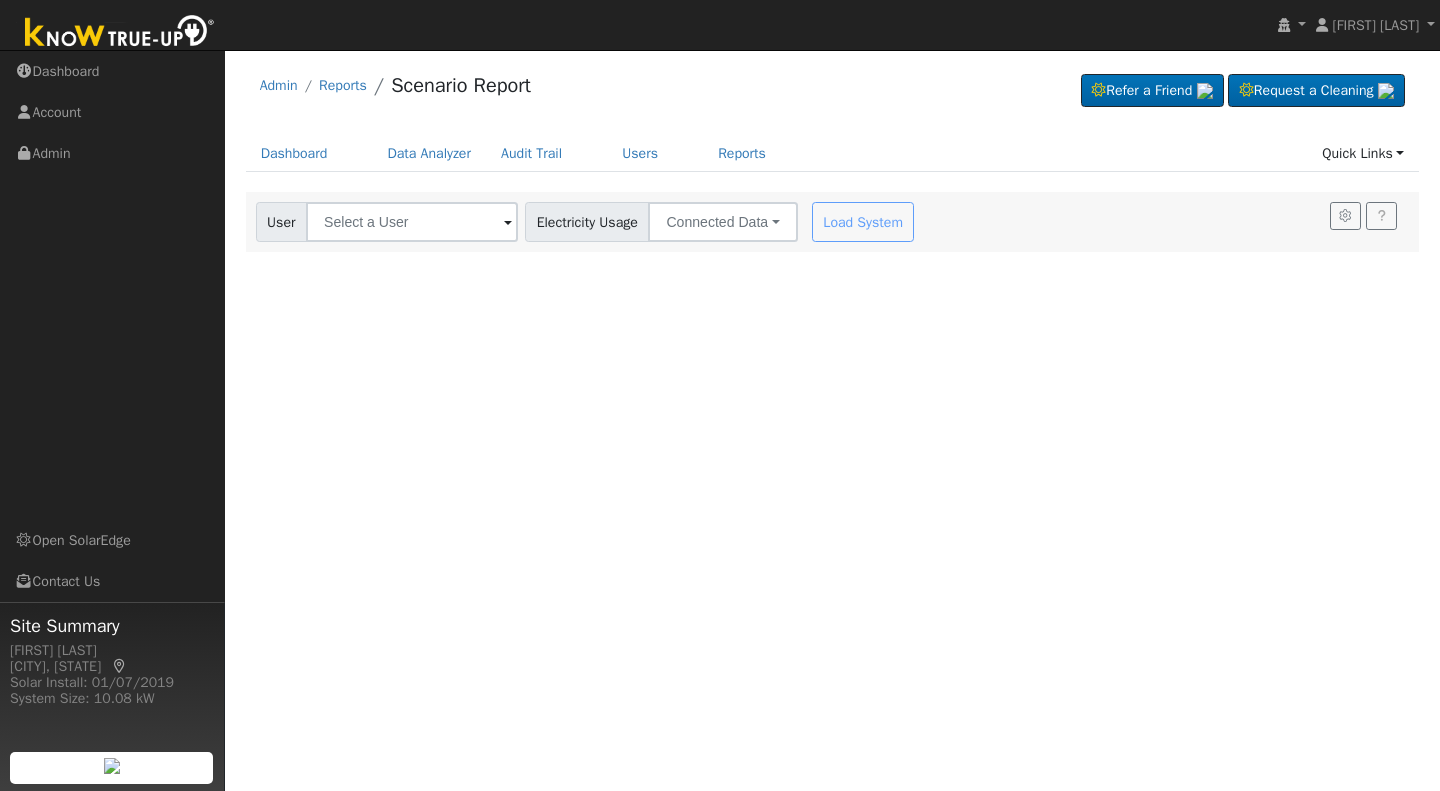 click at bounding box center [508, 223] 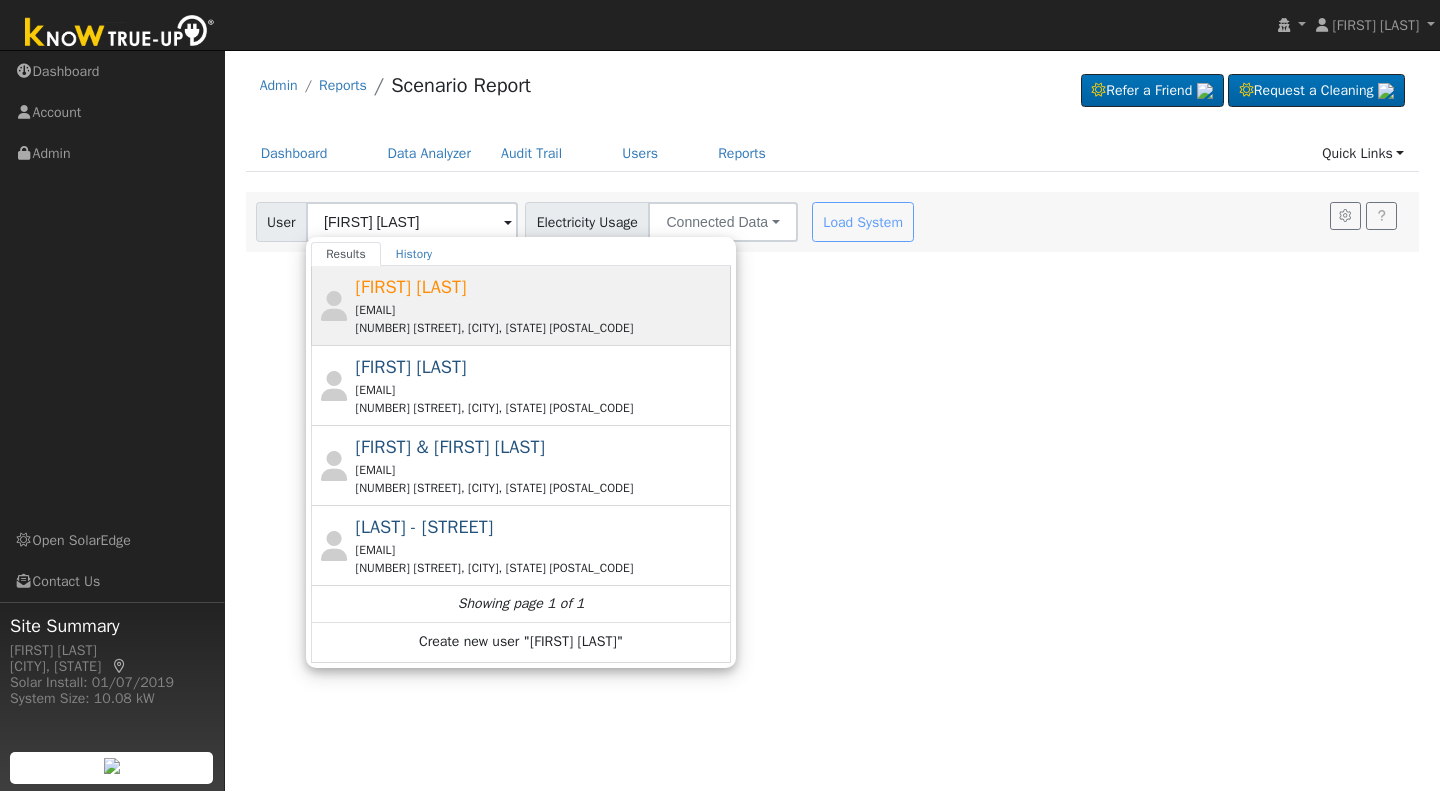 click on "Benjamin Hernandez" at bounding box center (411, 287) 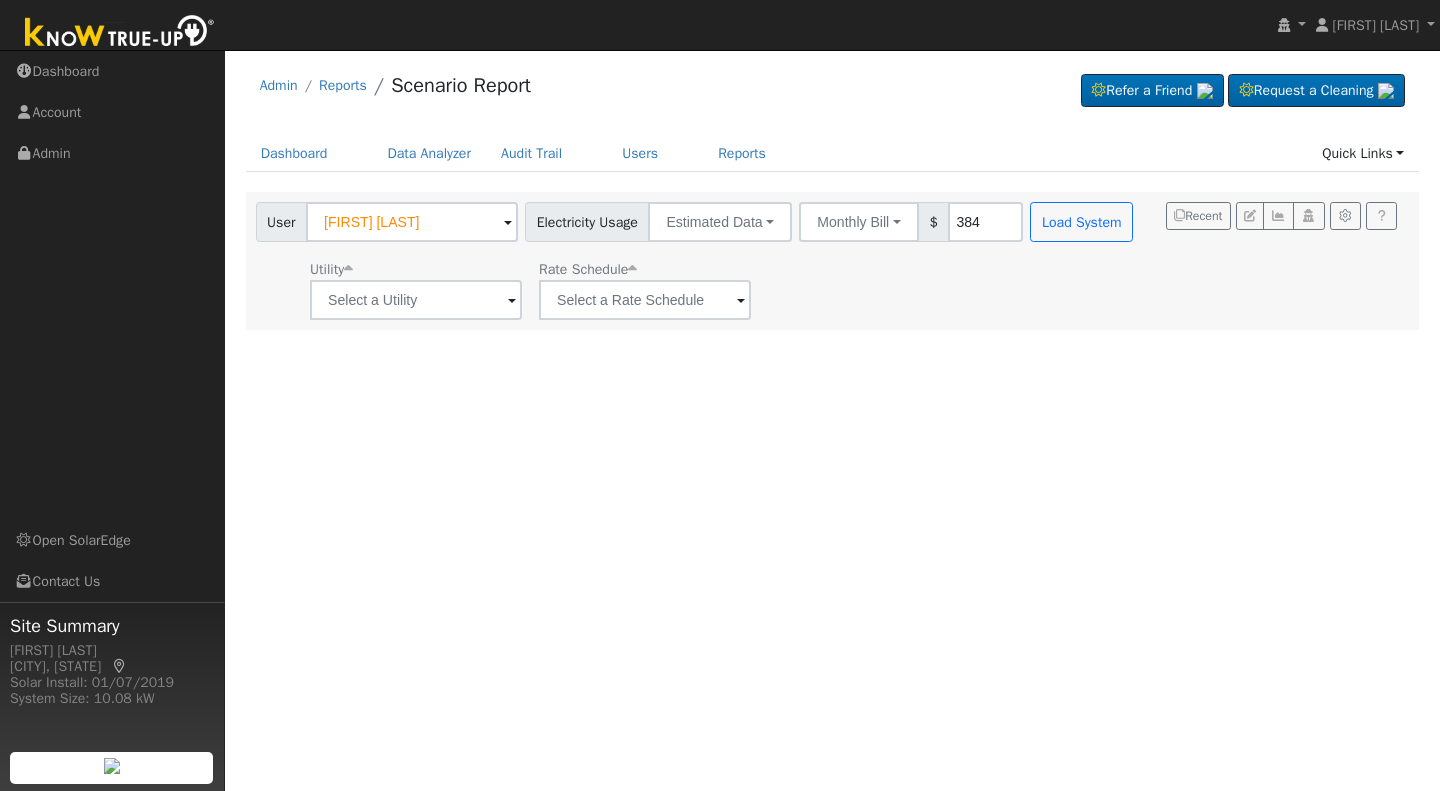 click on "384" at bounding box center (985, 222) 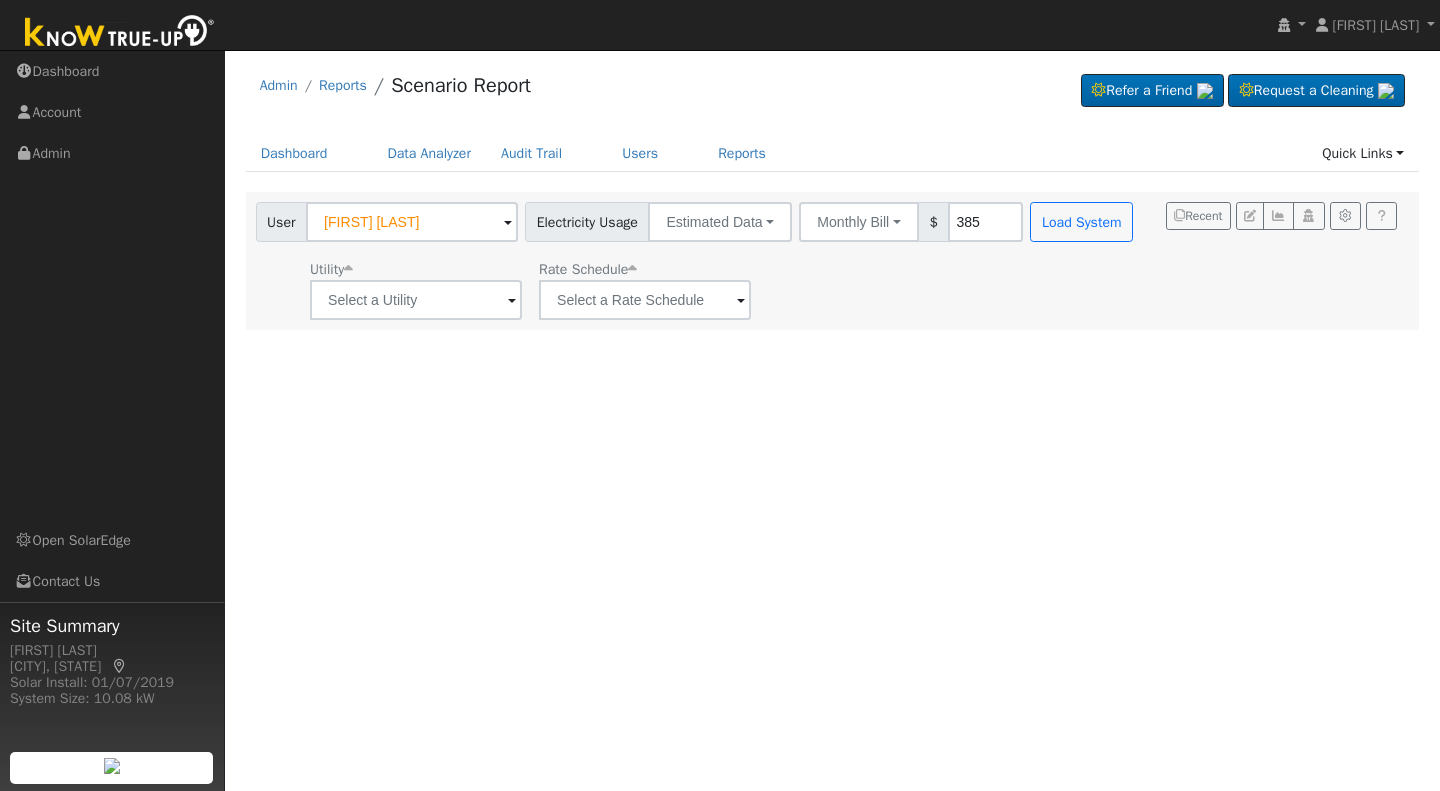 click on "385" at bounding box center [985, 222] 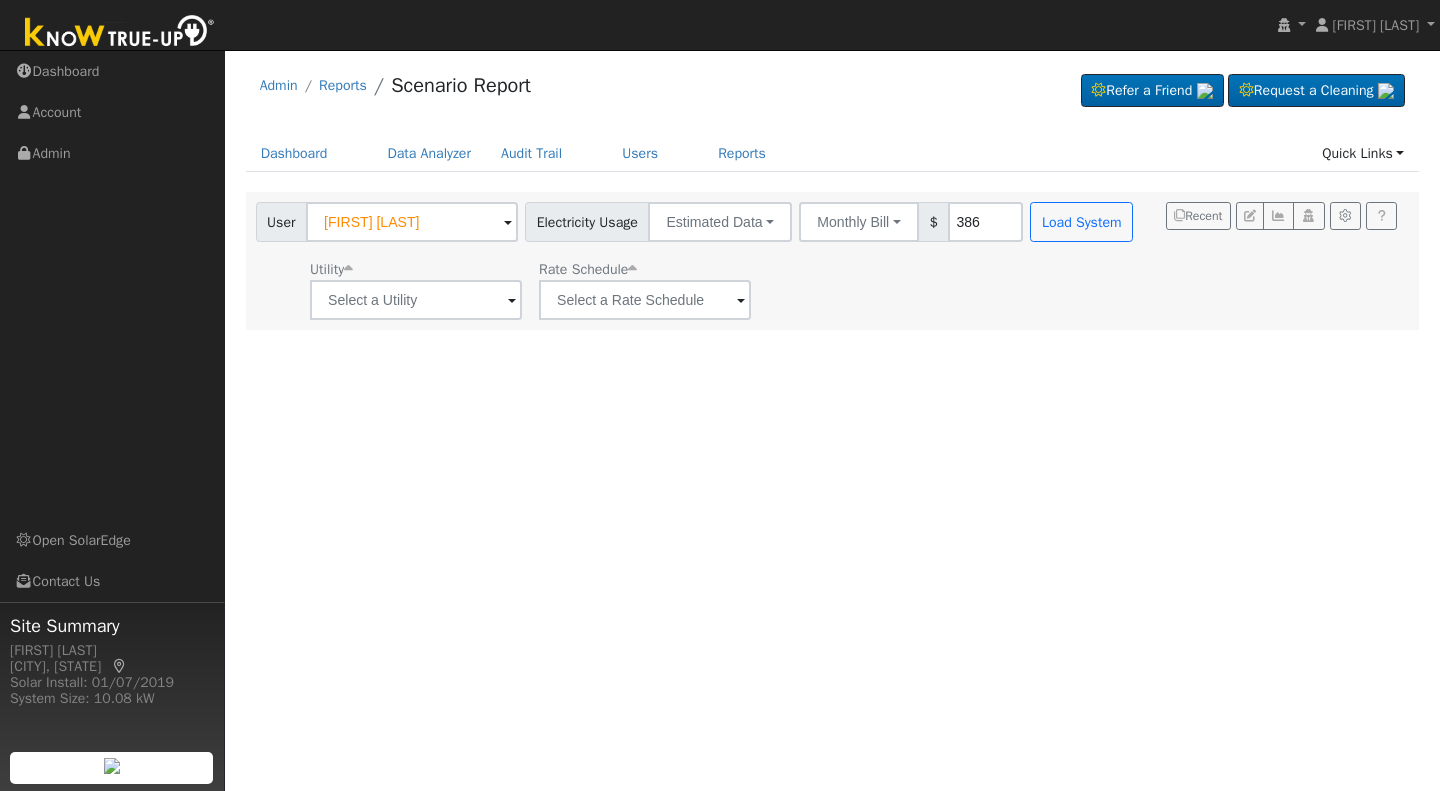 click on "386" at bounding box center (985, 222) 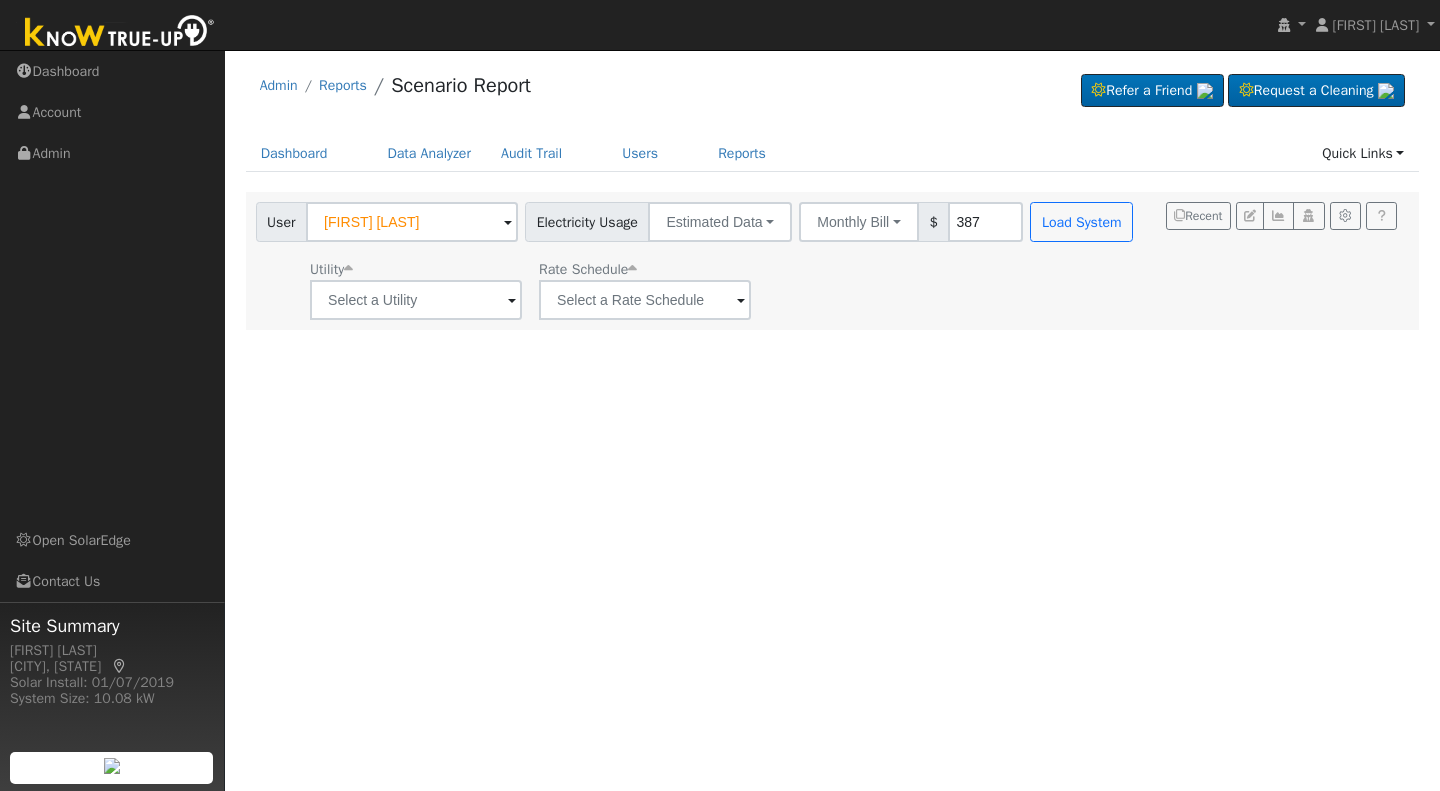 click on "387" at bounding box center (985, 222) 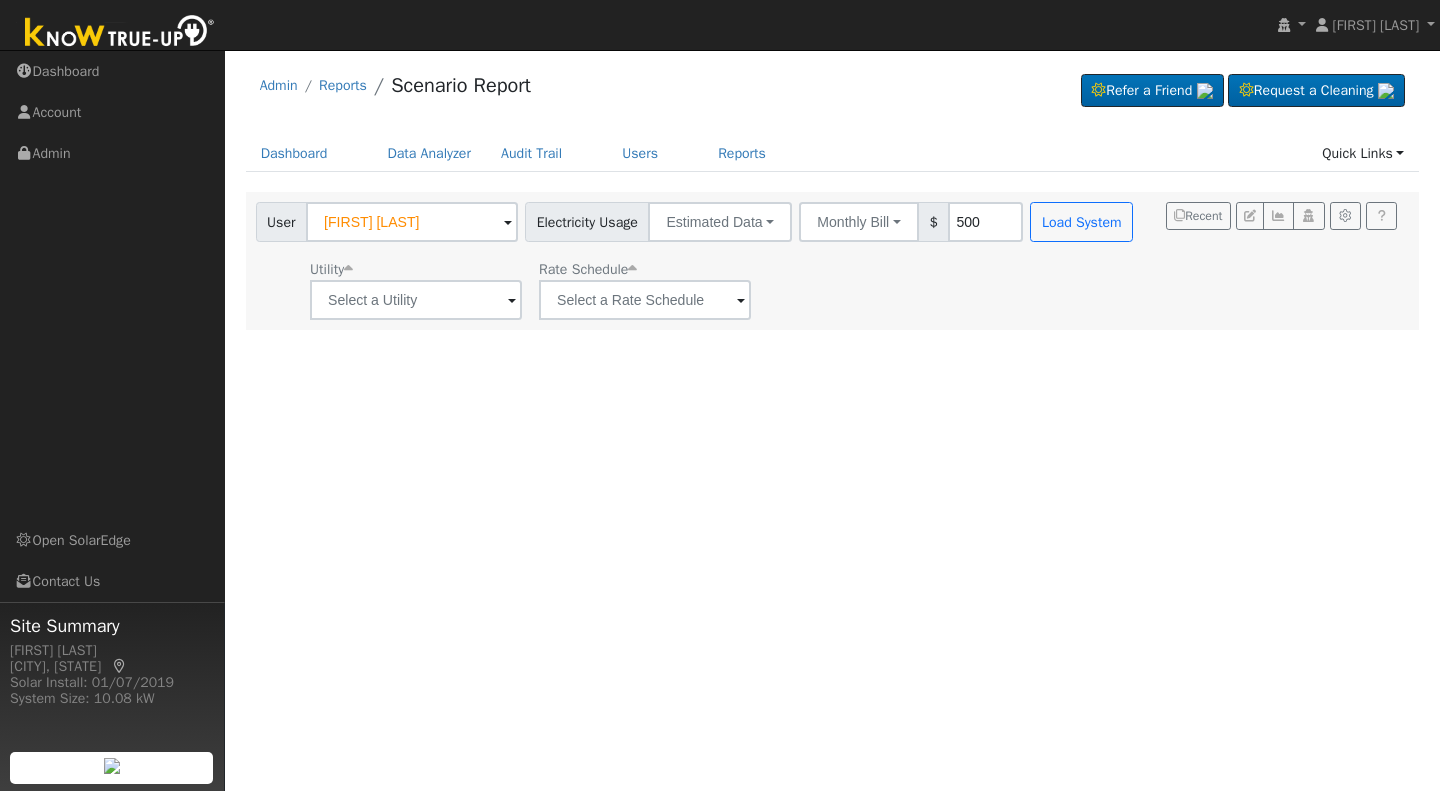 type on "500" 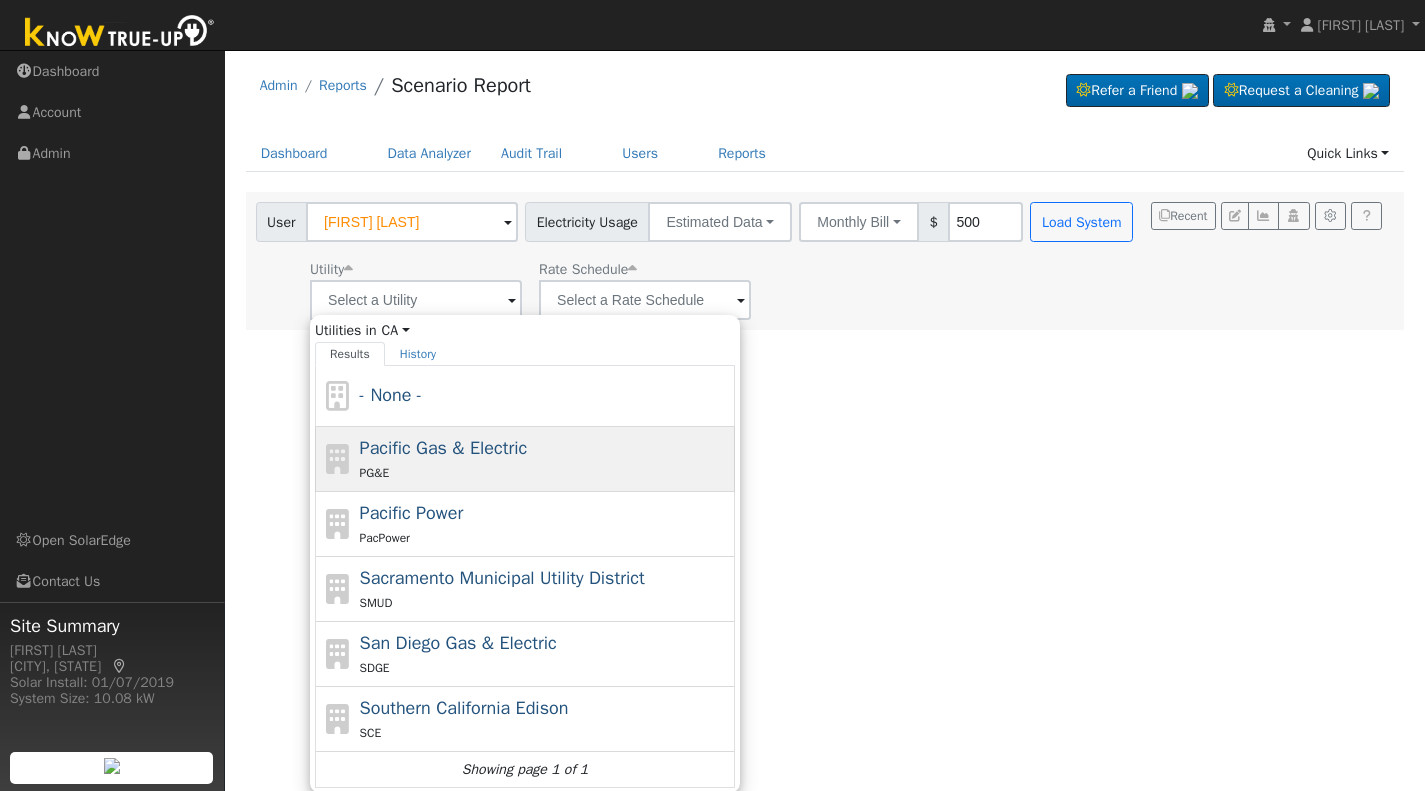 click on "Pacific Gas & Electric" at bounding box center (444, 448) 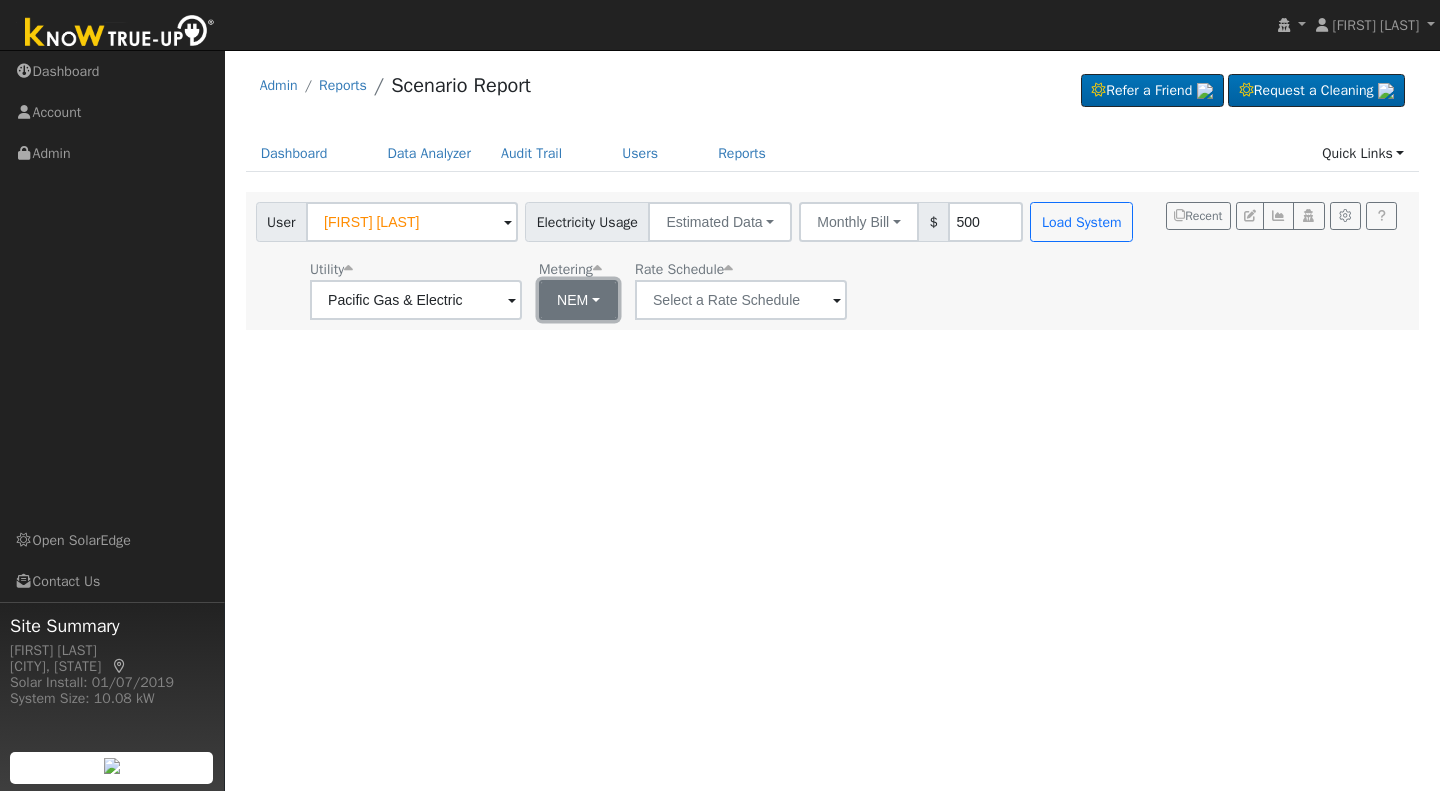 click on "NEM" at bounding box center [578, 300] 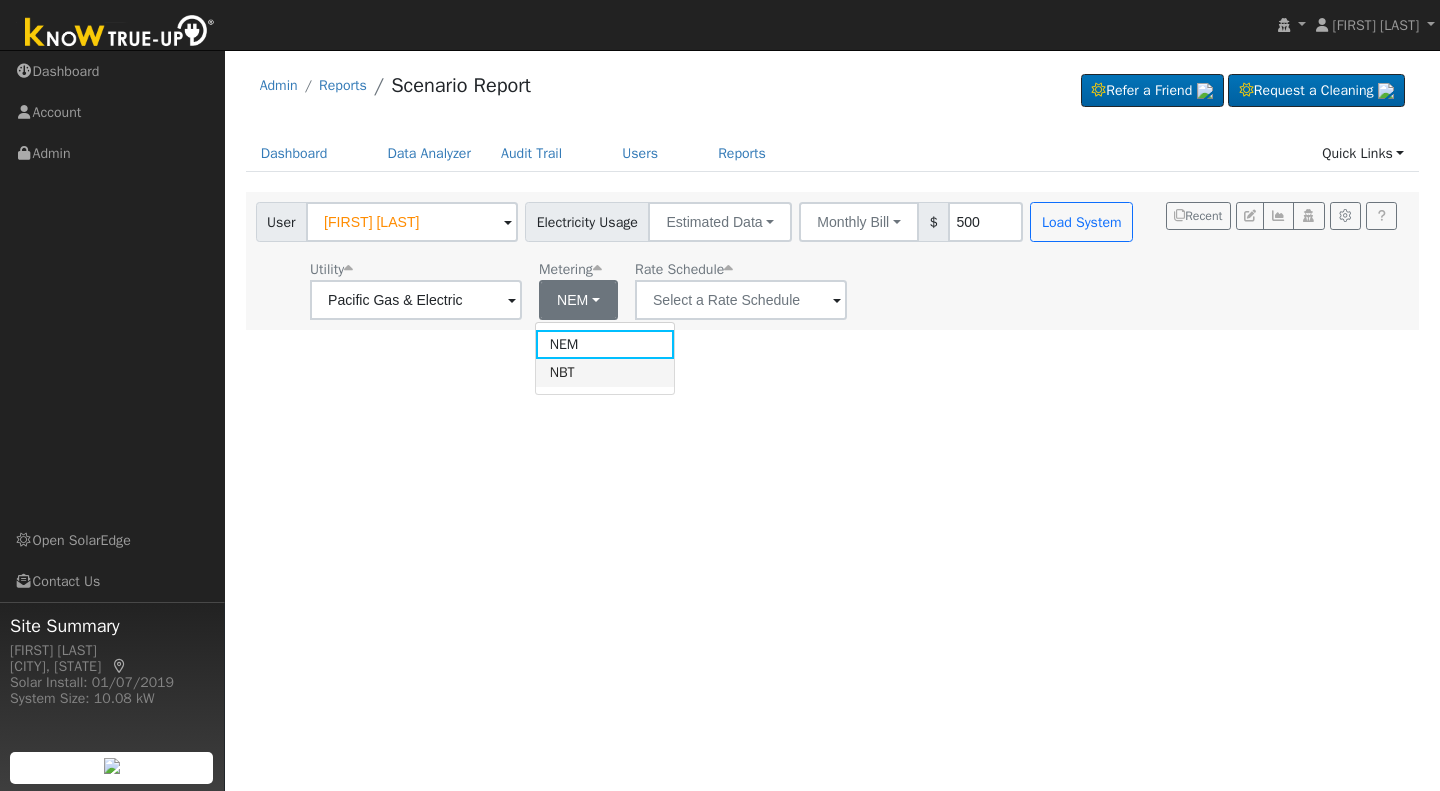 click on "NBT" at bounding box center (605, 373) 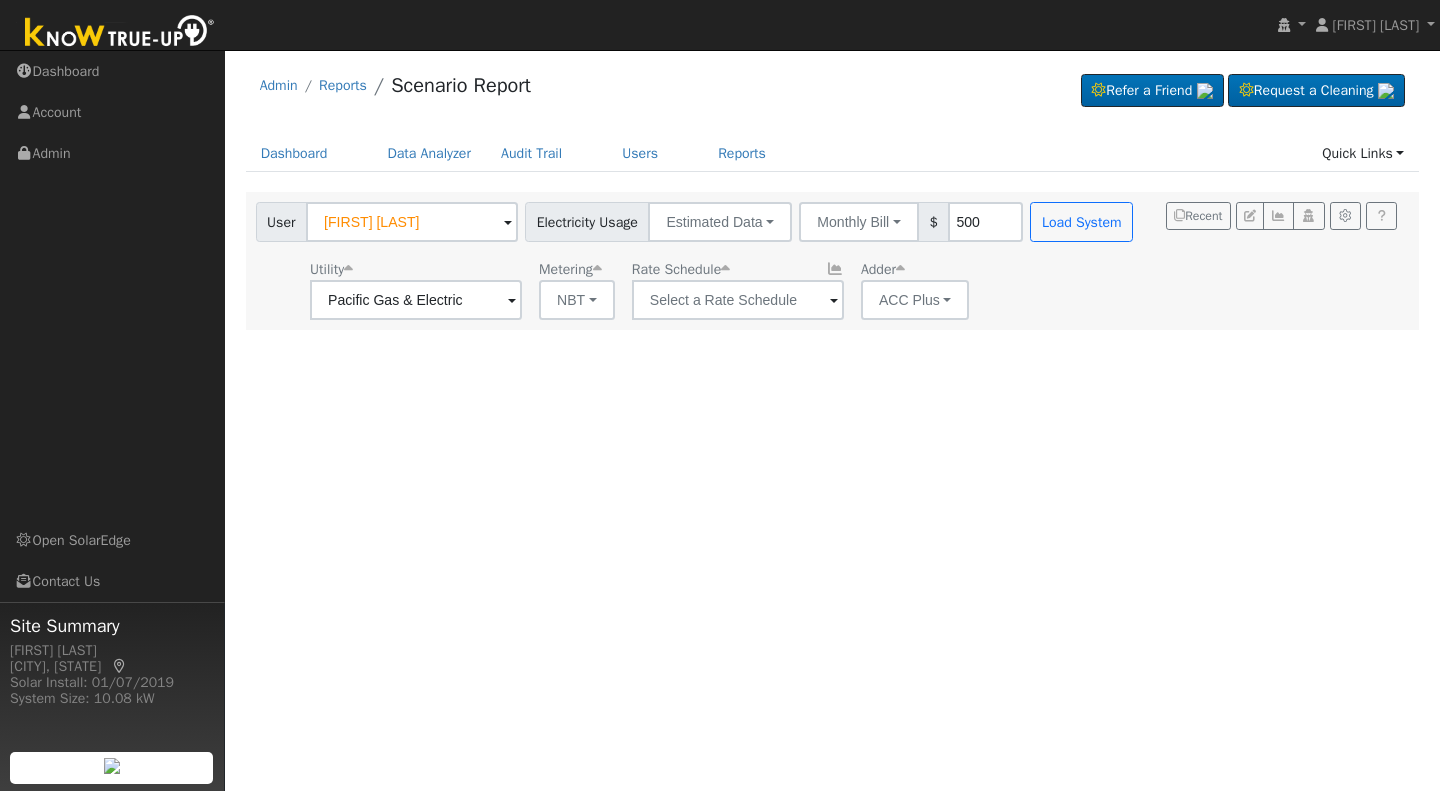 type on "E-ELEC" 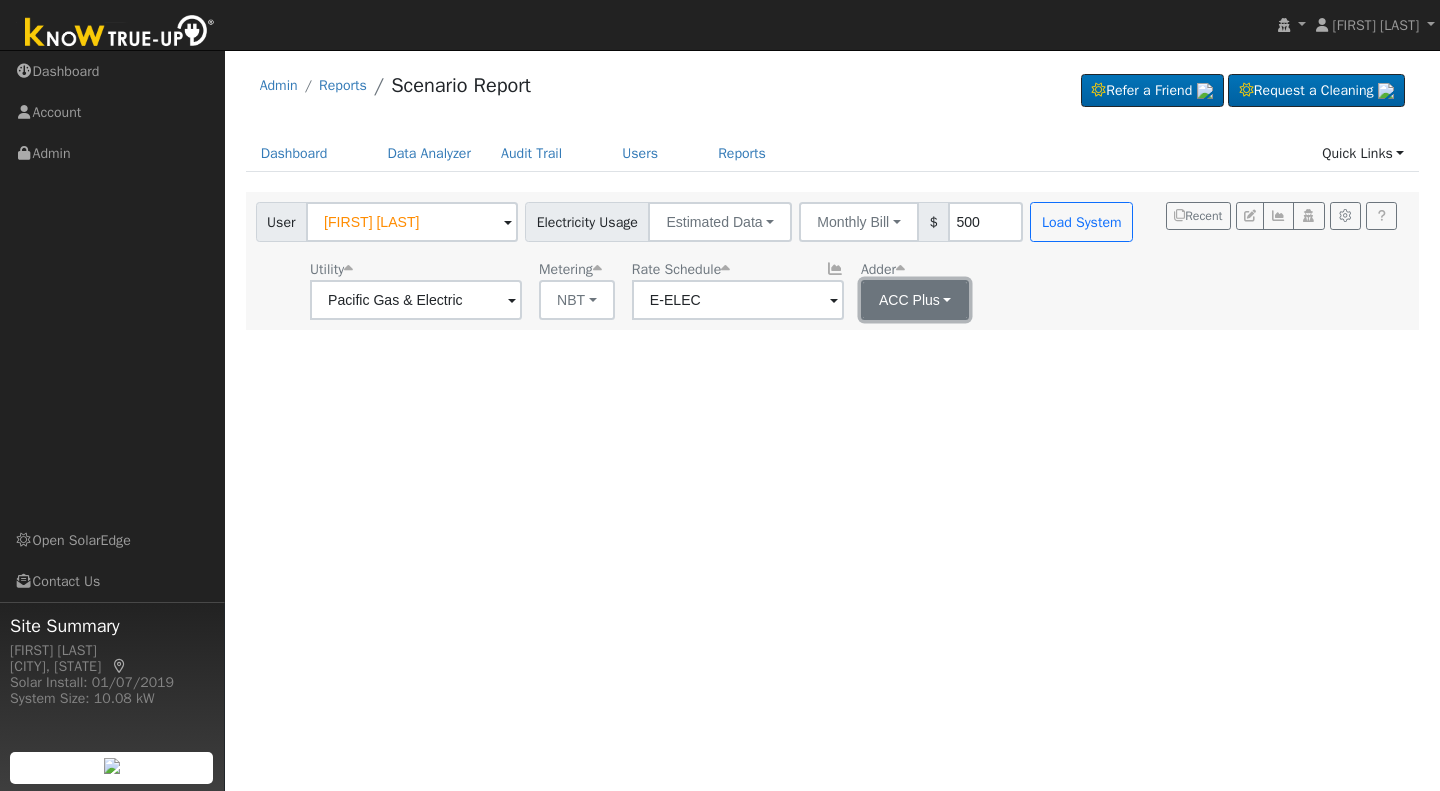 click on "ACC Plus" at bounding box center [915, 300] 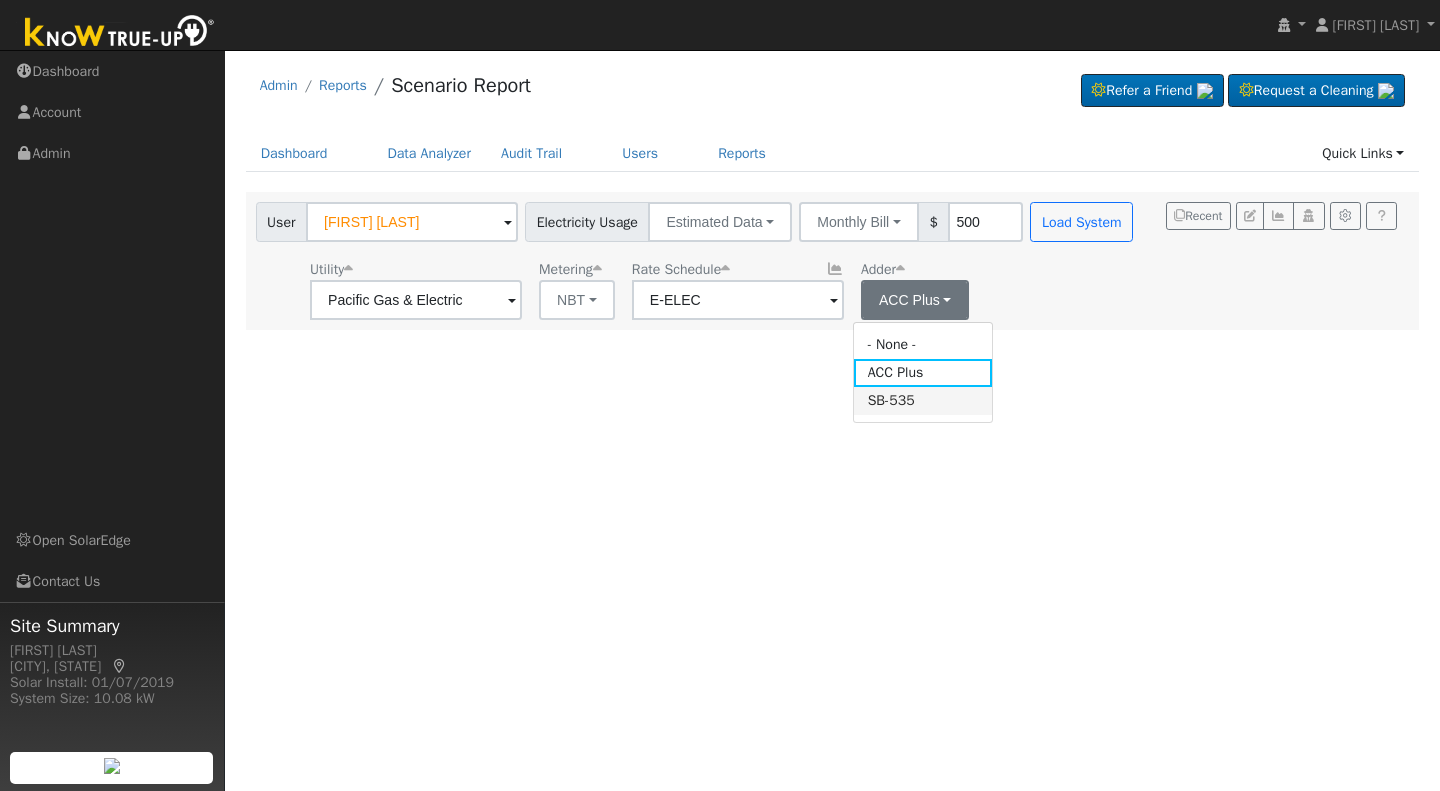 click on "SB-535" at bounding box center [923, 401] 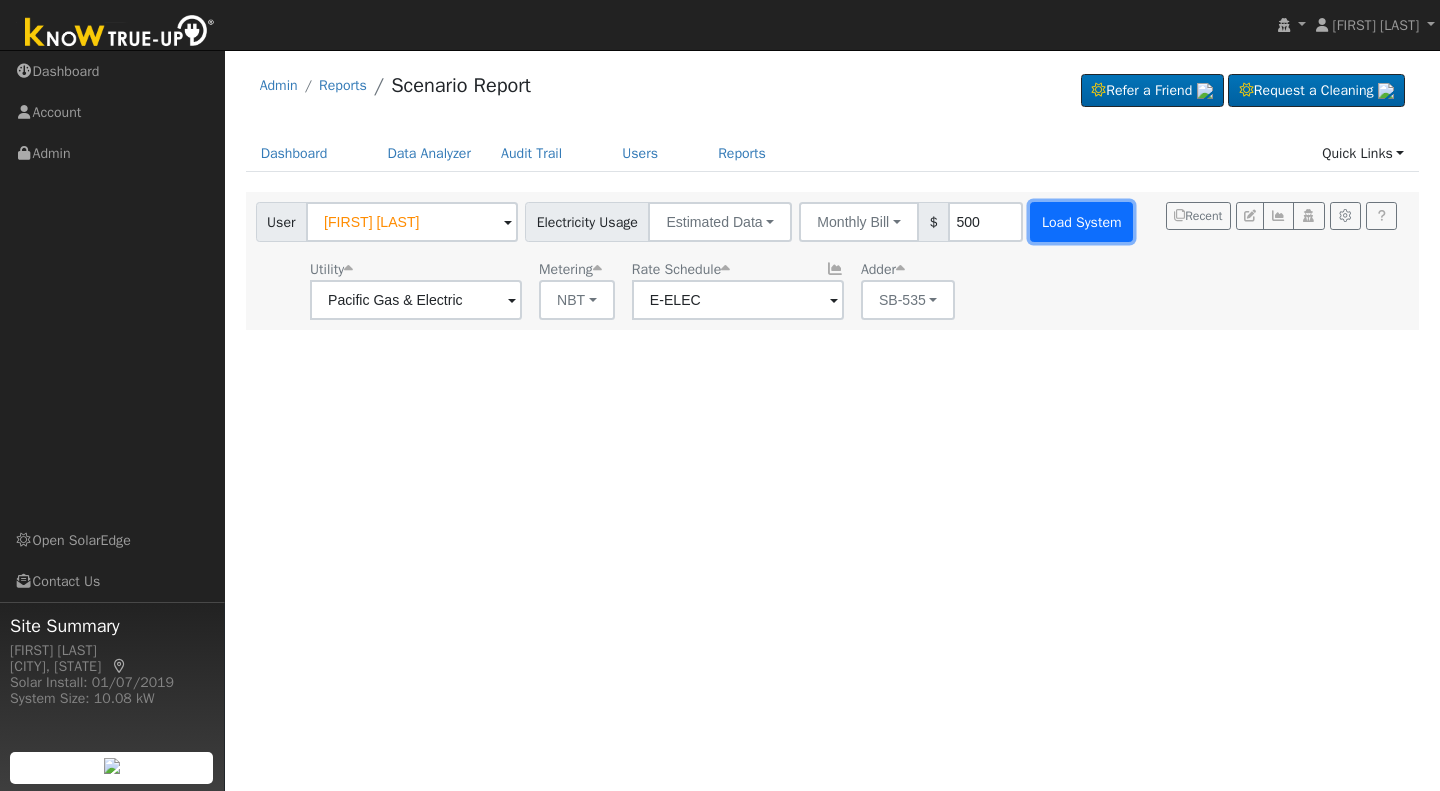 click on "Load System" at bounding box center [1081, 222] 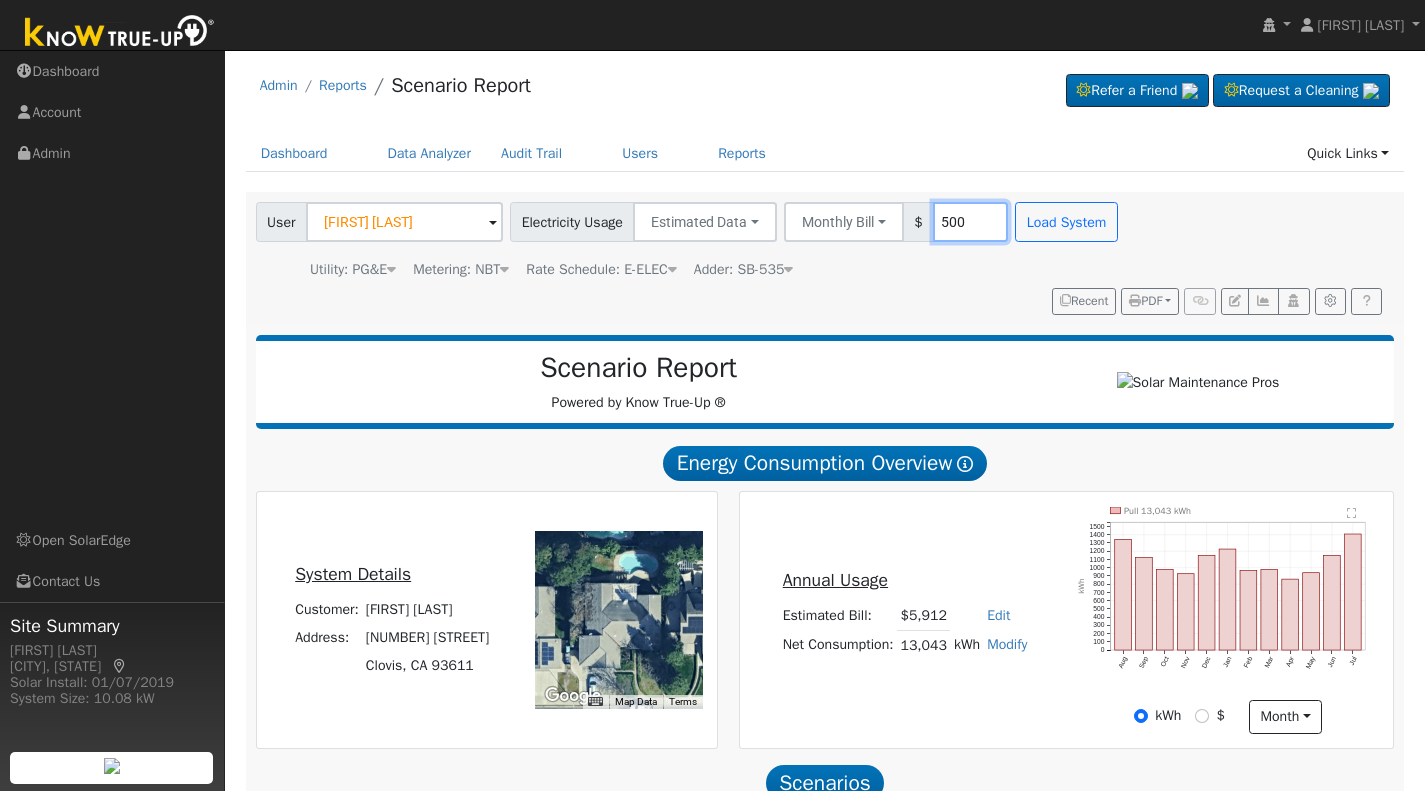 click on "500" at bounding box center (970, 222) 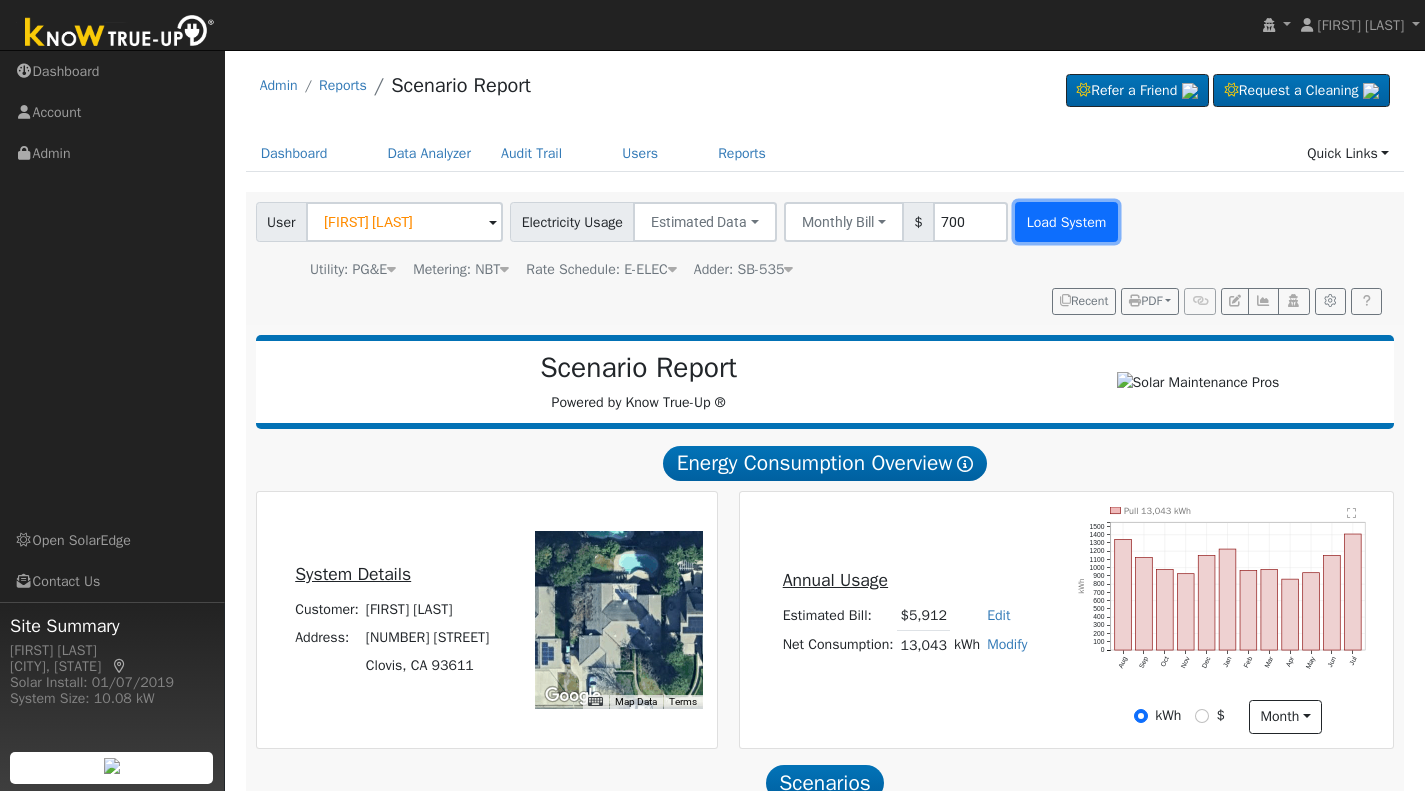 click on "Load System" at bounding box center [1066, 222] 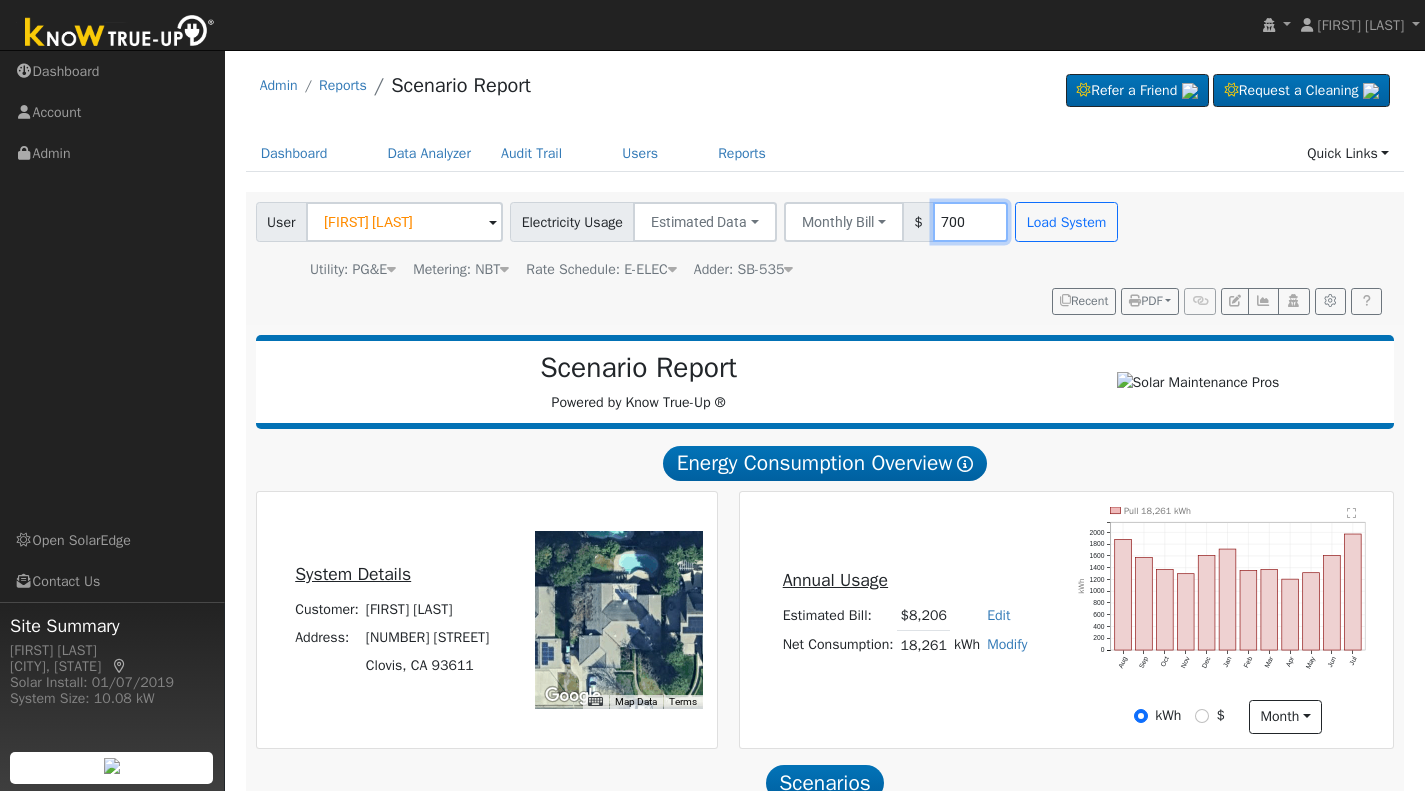 click on "700" at bounding box center [970, 222] 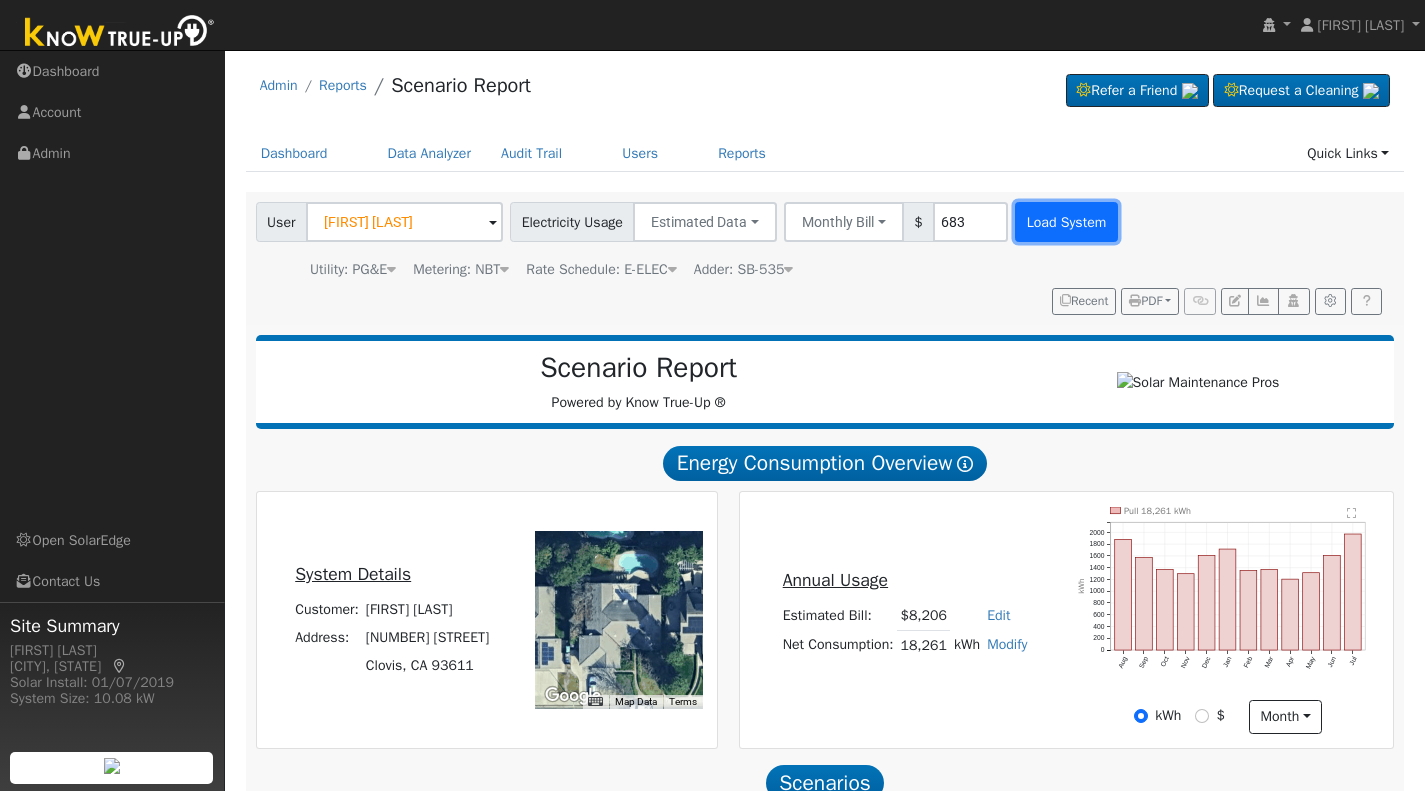 click on "Load System" at bounding box center [1066, 222] 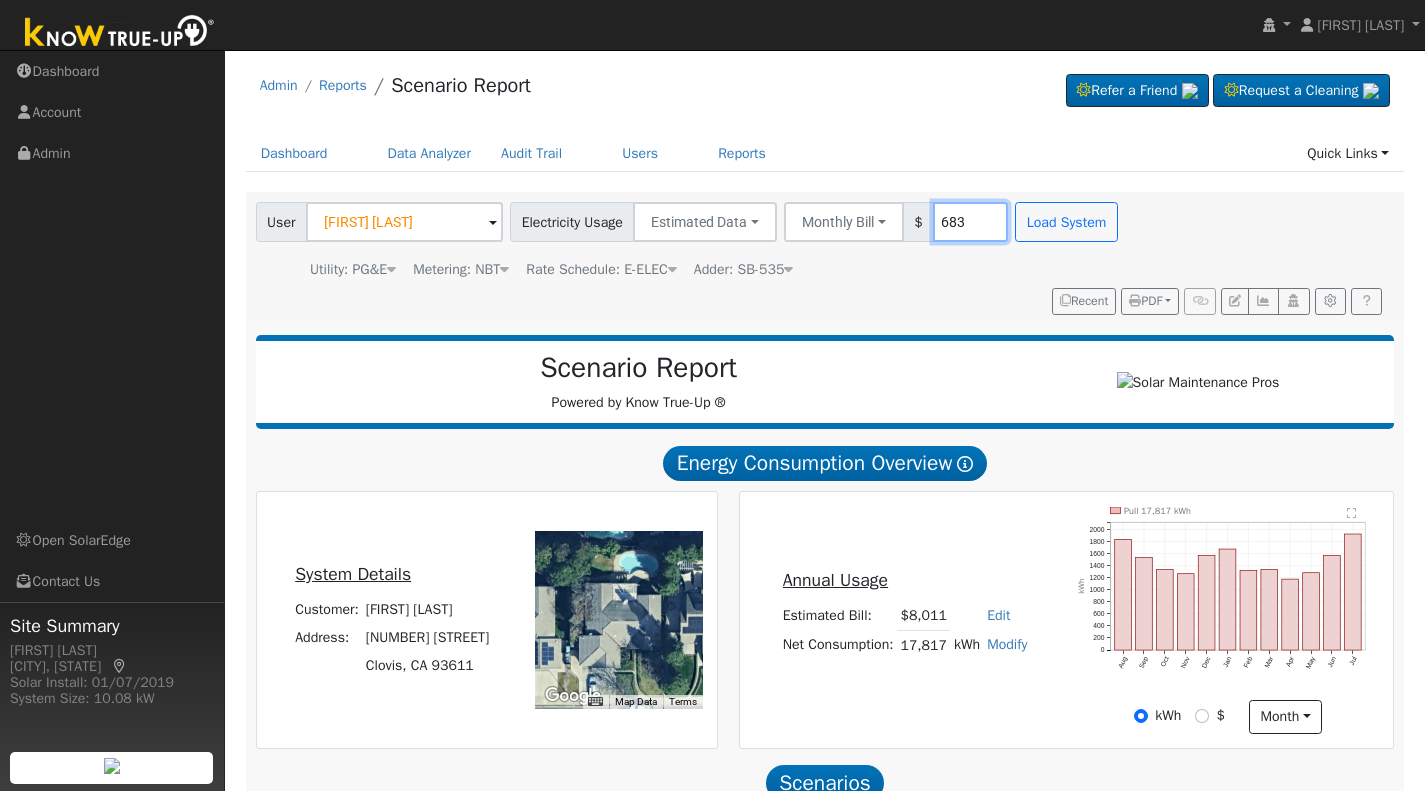click on "683" at bounding box center (970, 222) 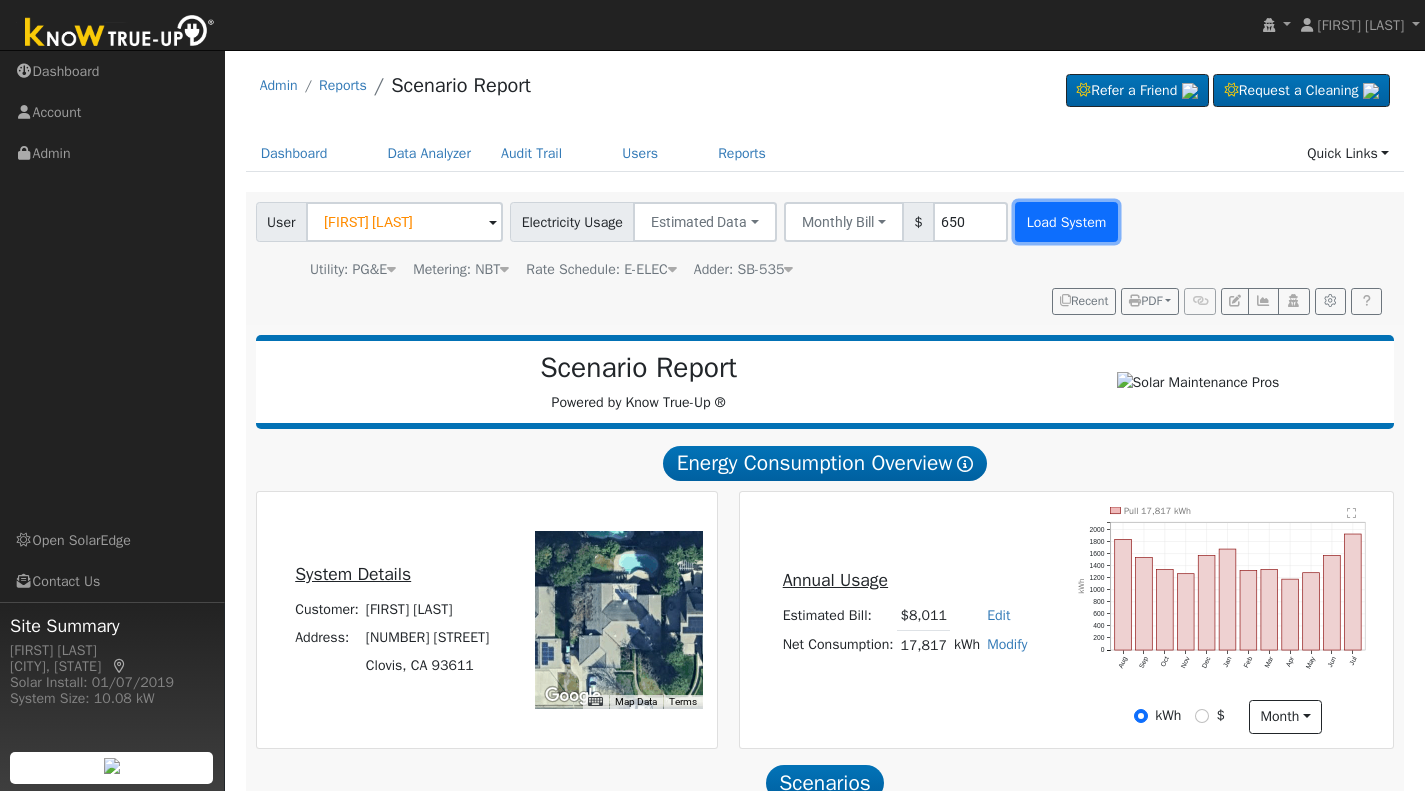 click on "Load System" at bounding box center (1066, 222) 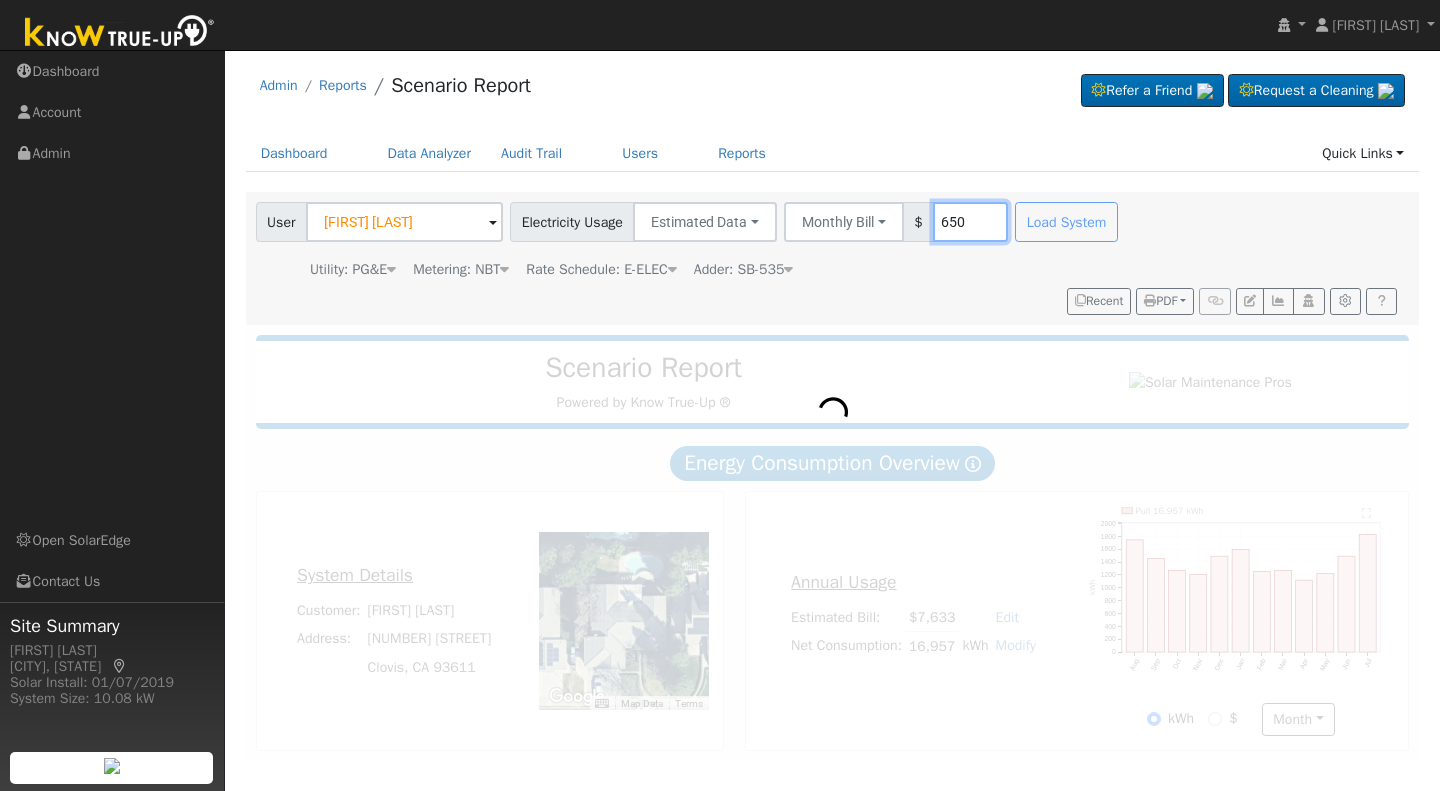 click on "650" at bounding box center [970, 222] 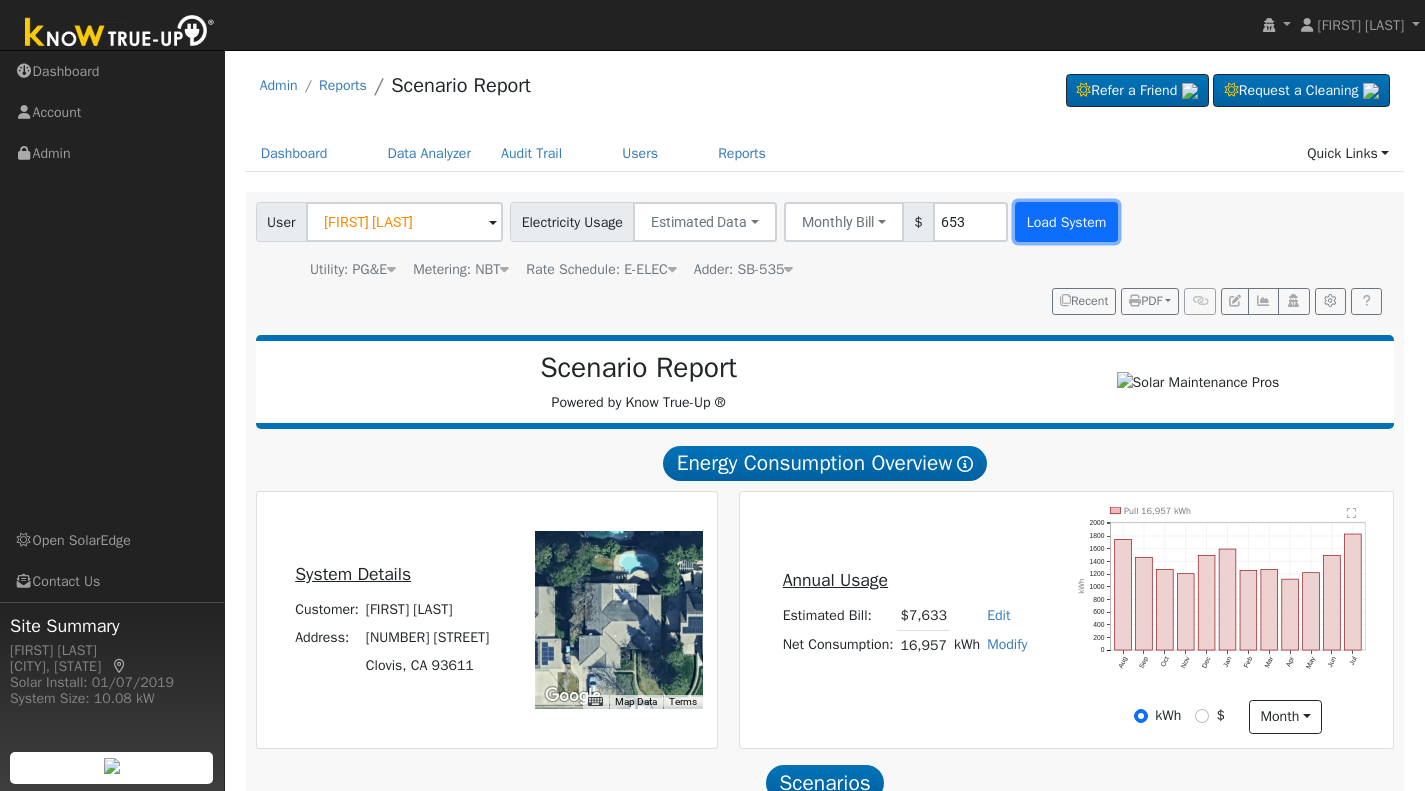 click on "Load System" at bounding box center (1066, 222) 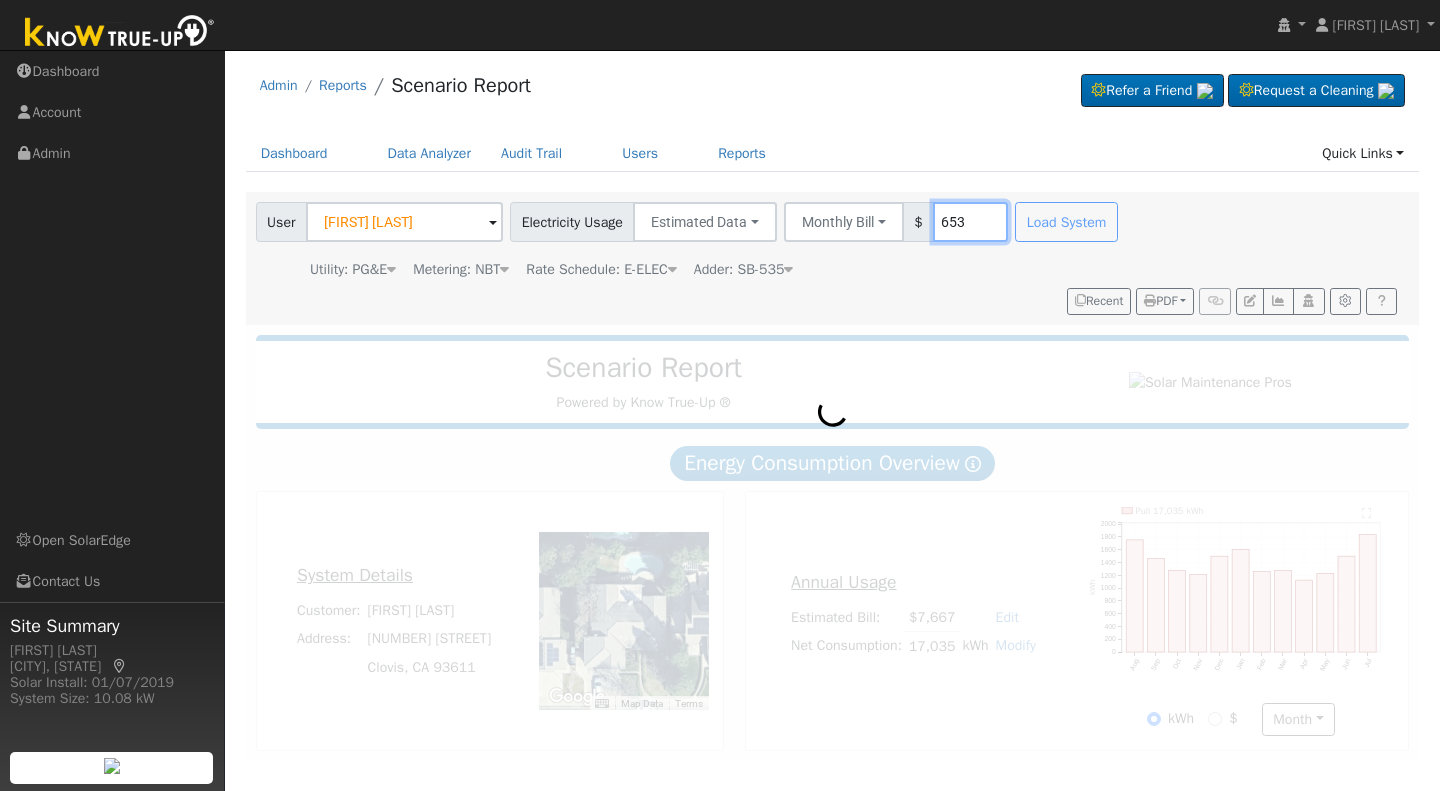 click on "653" at bounding box center [970, 222] 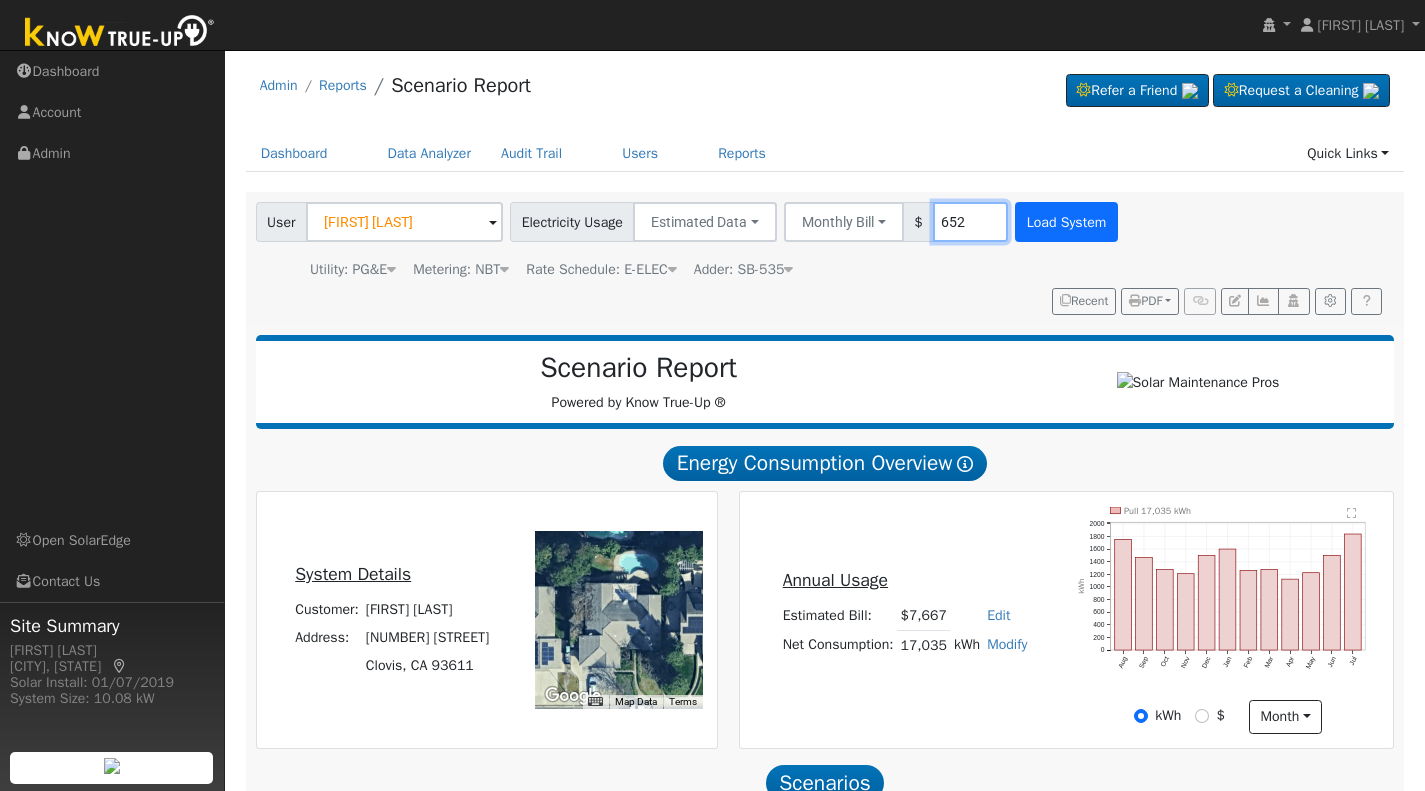 type on "652" 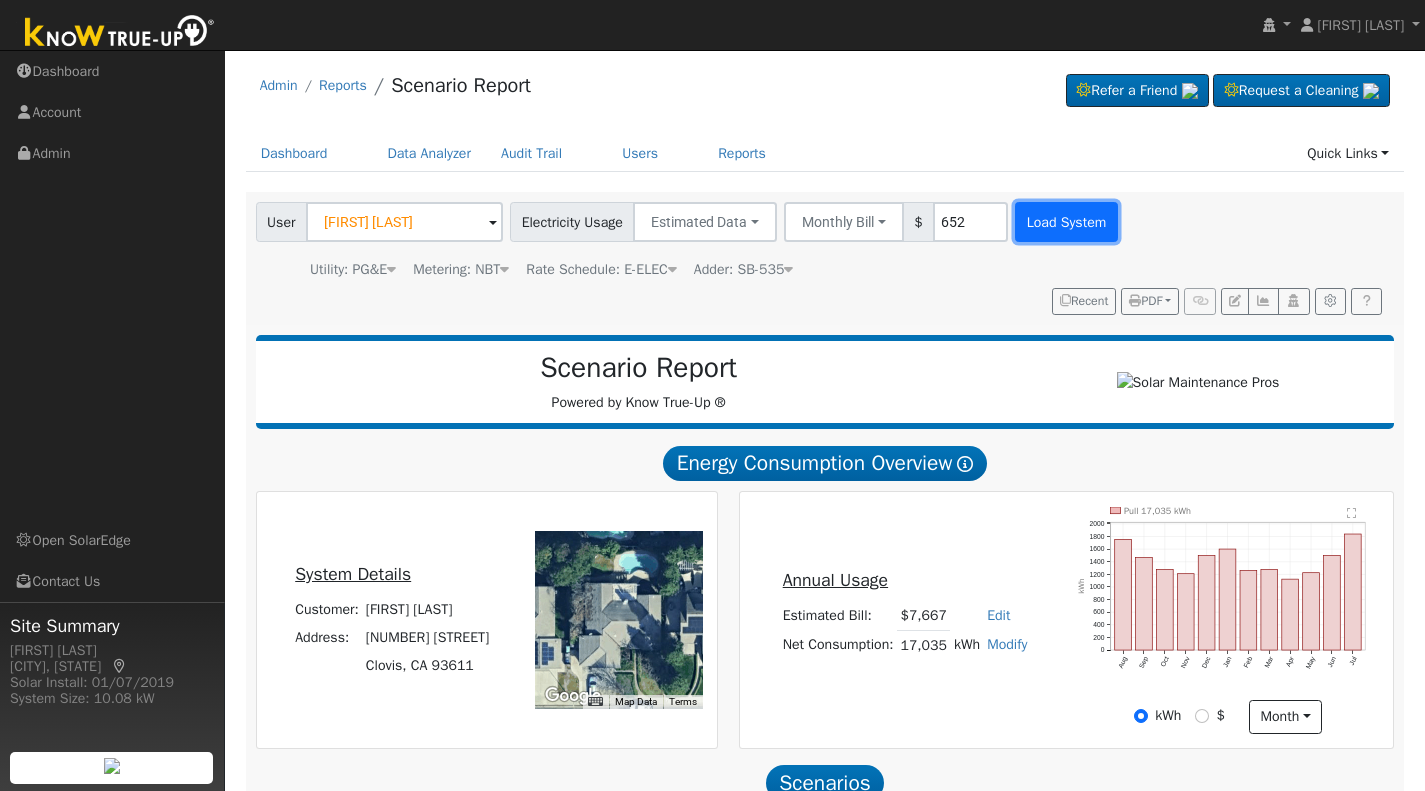 click on "Load System" at bounding box center [1066, 222] 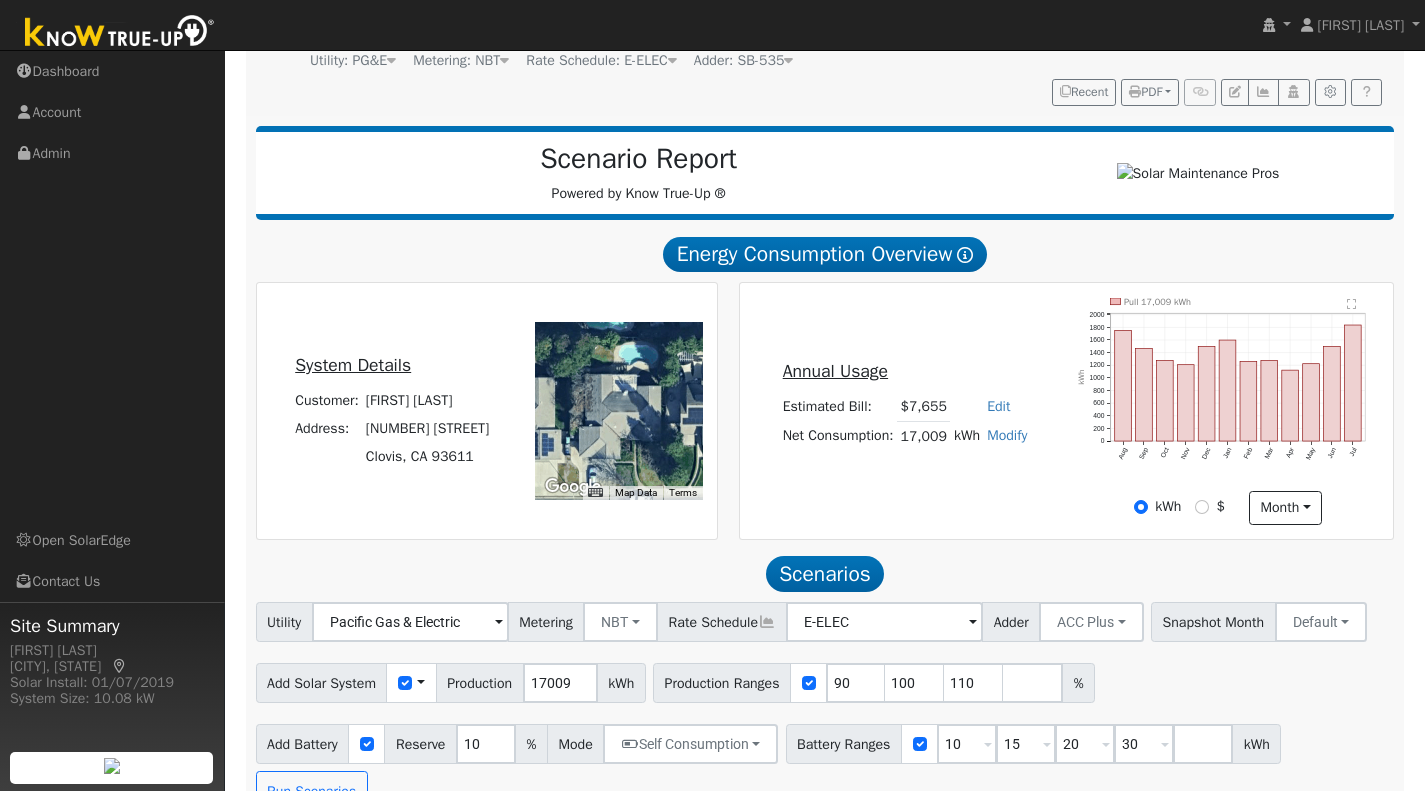 scroll, scrollTop: 210, scrollLeft: 0, axis: vertical 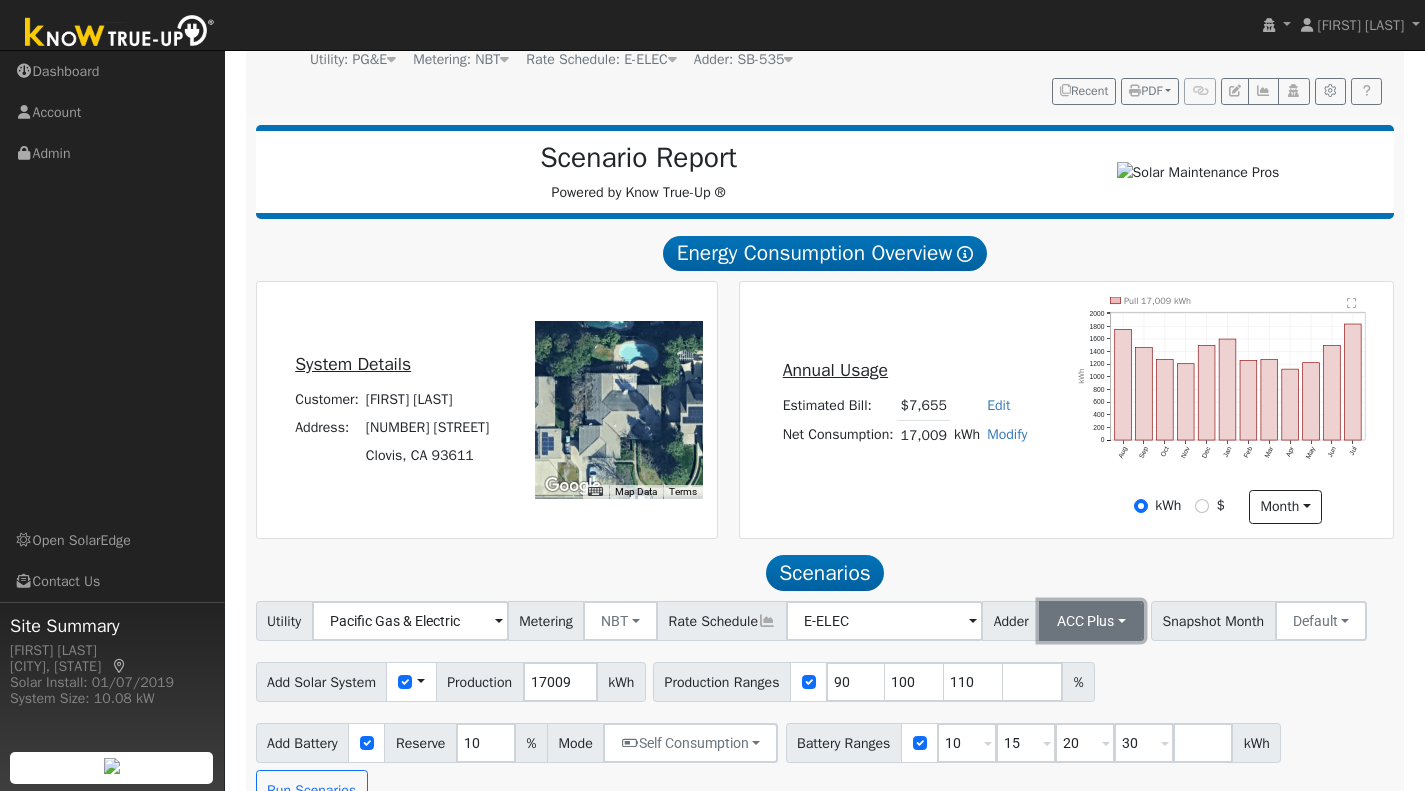 click on "ACC Plus" at bounding box center [1091, 621] 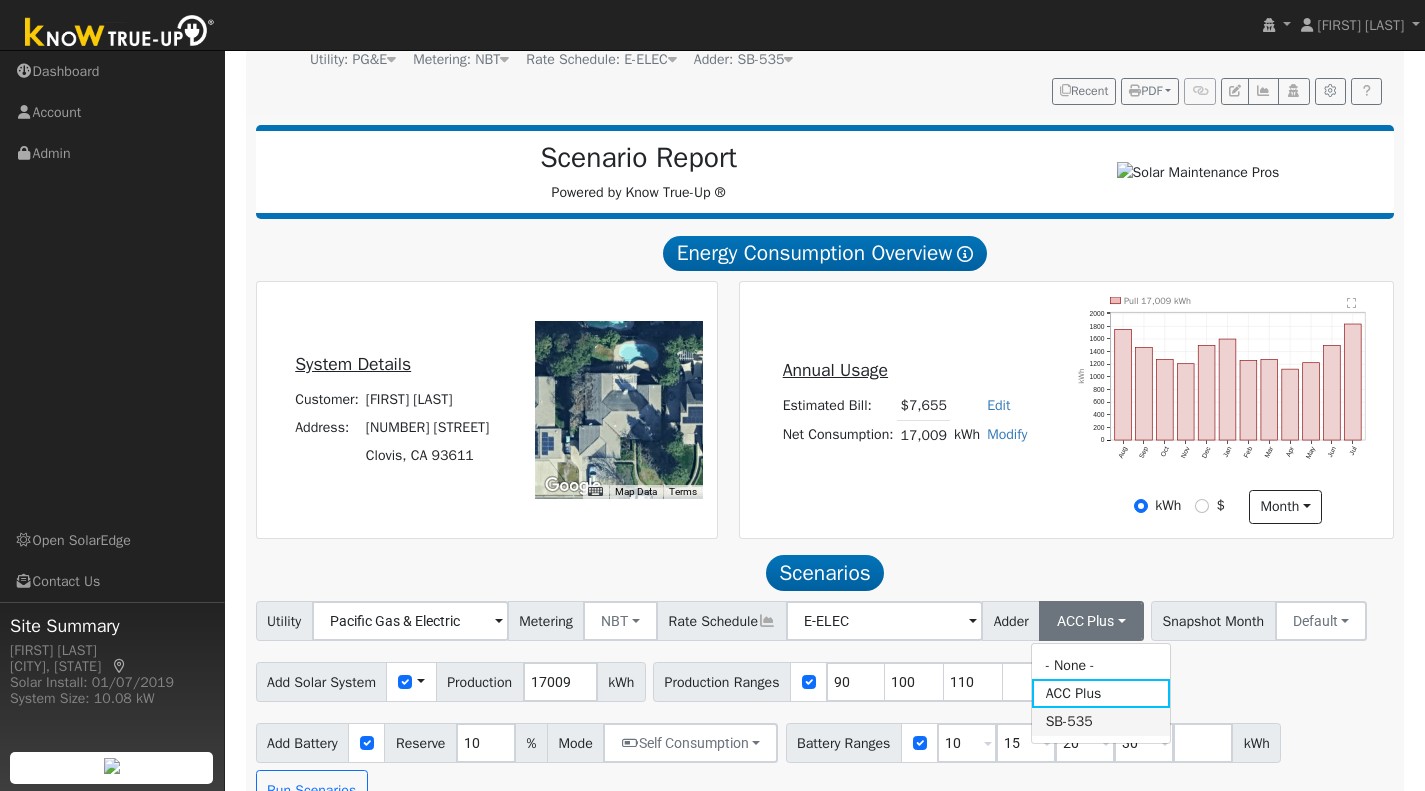 click on "SB-535" at bounding box center [1101, 722] 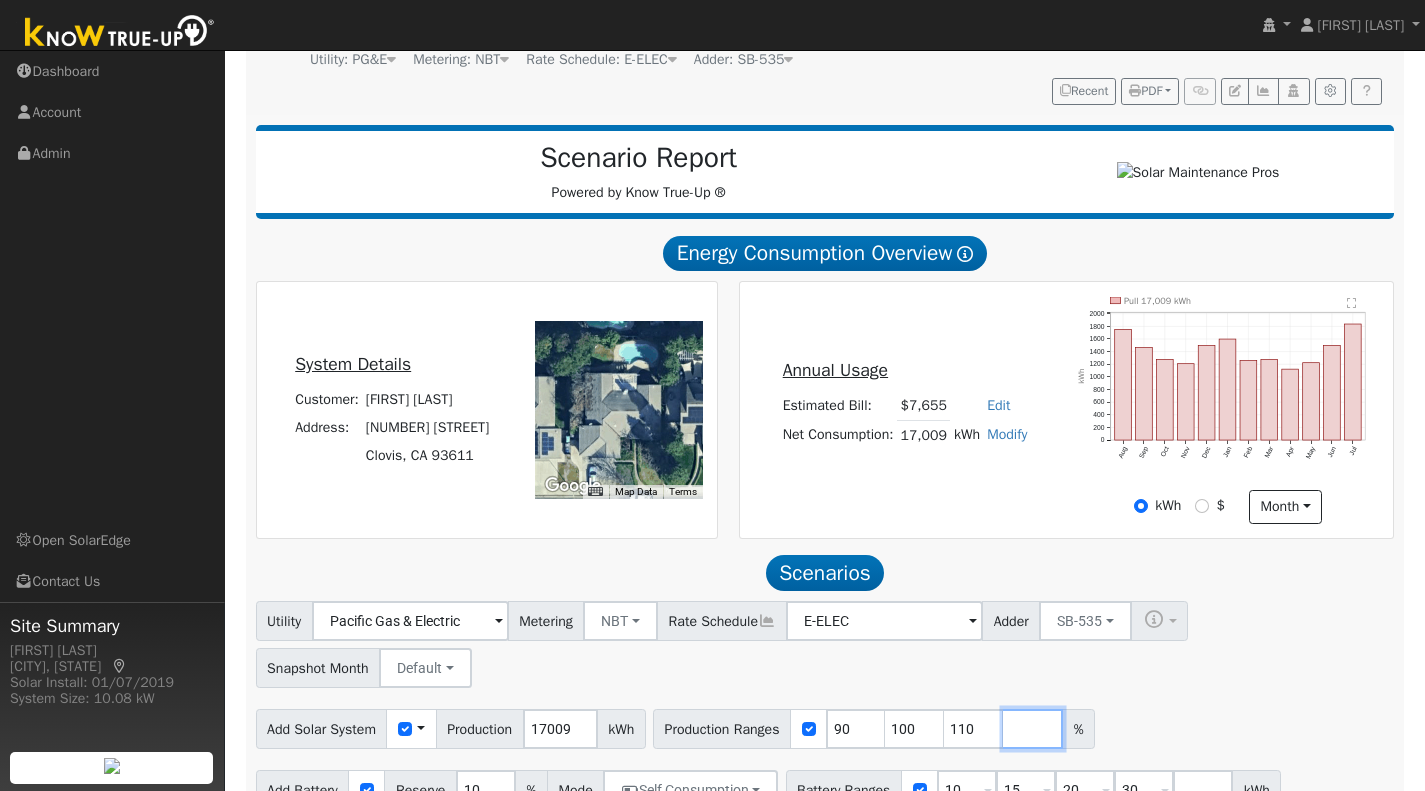 click at bounding box center [1033, 729] 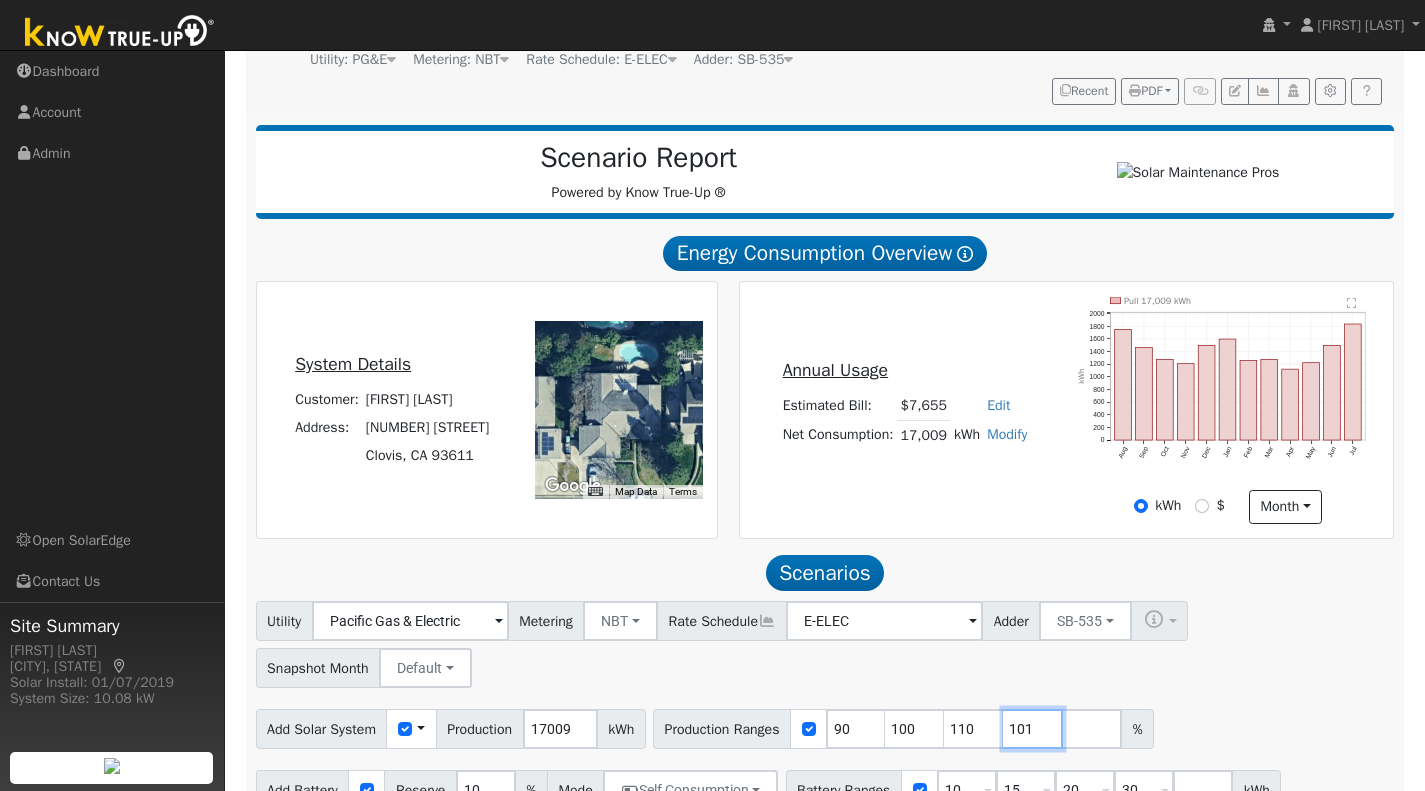 scroll, scrollTop: 304, scrollLeft: 0, axis: vertical 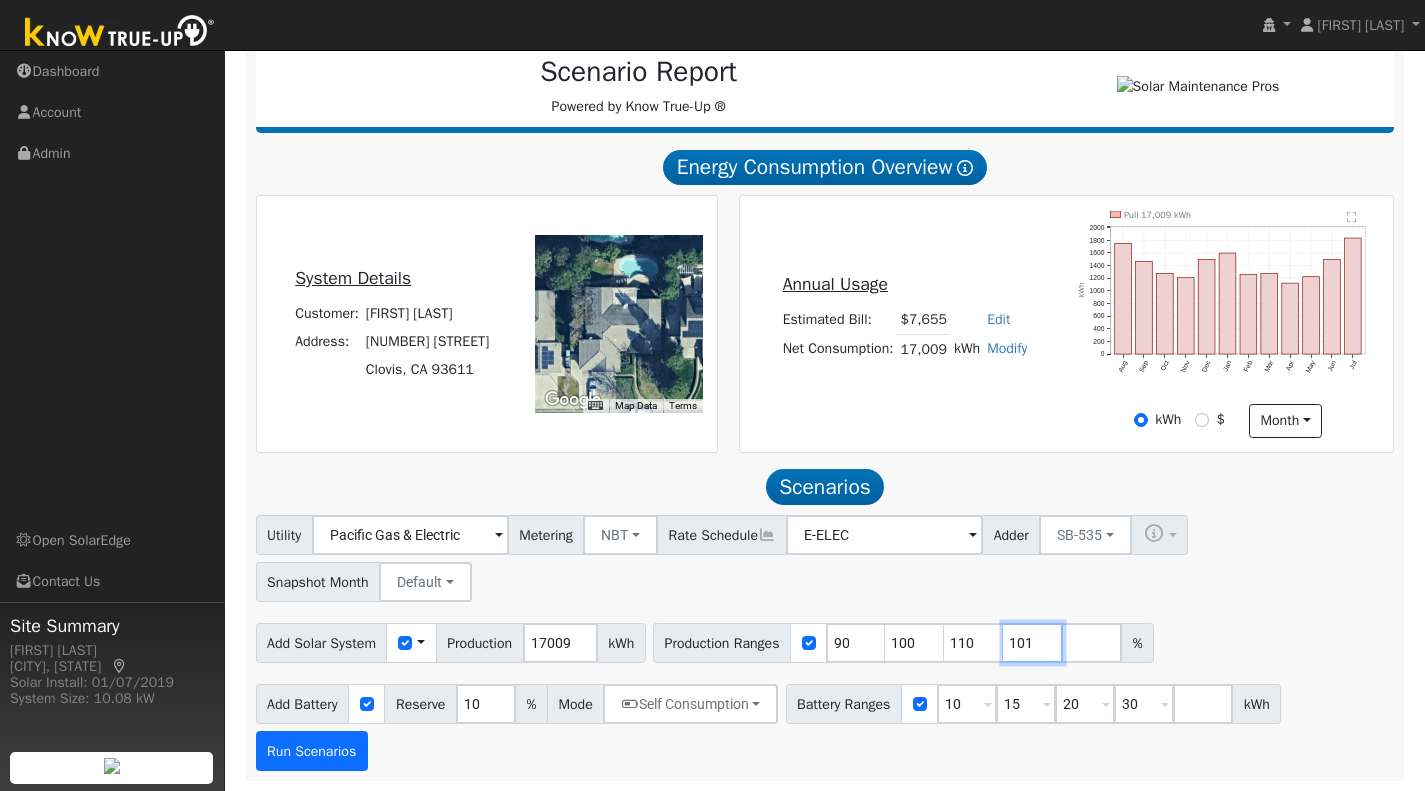 type on "101" 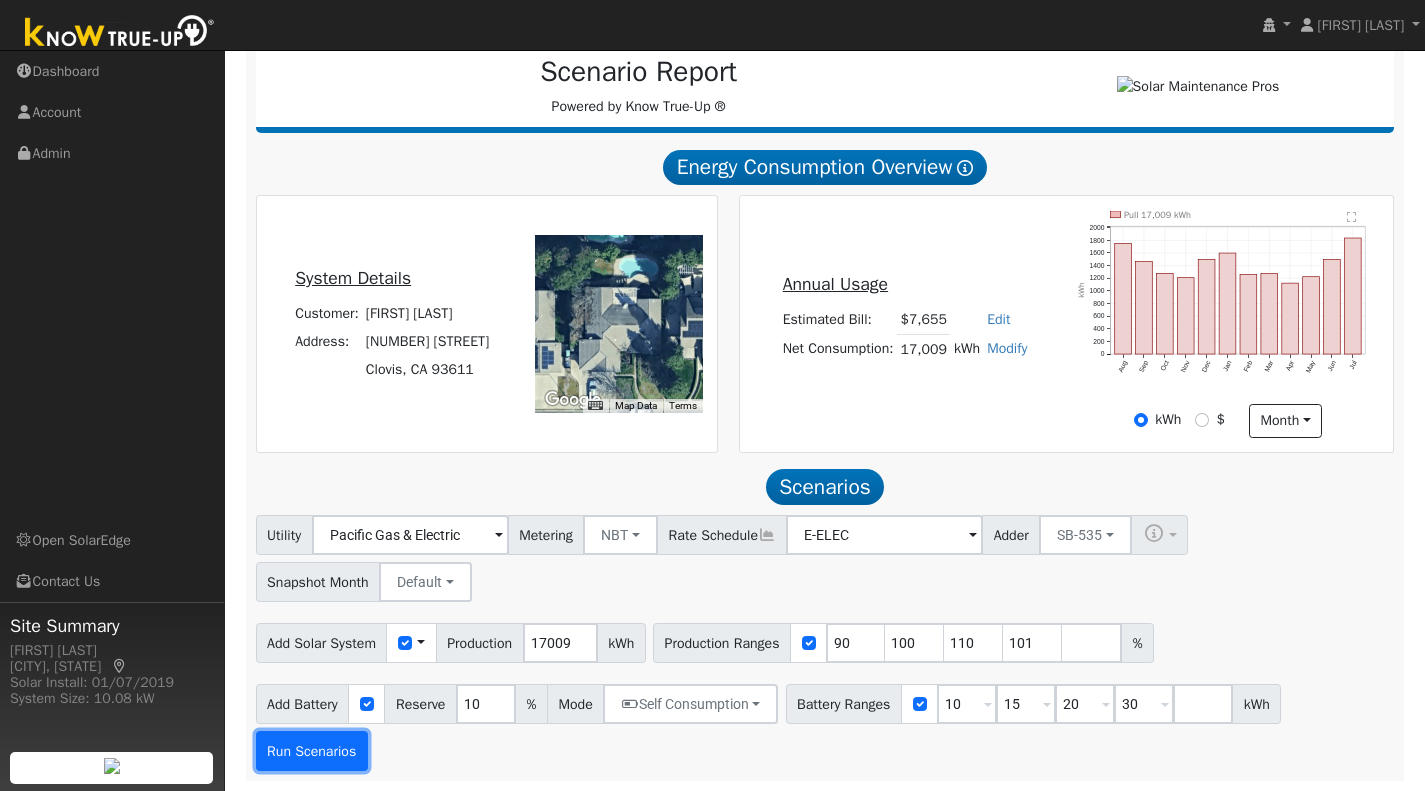 type on "101" 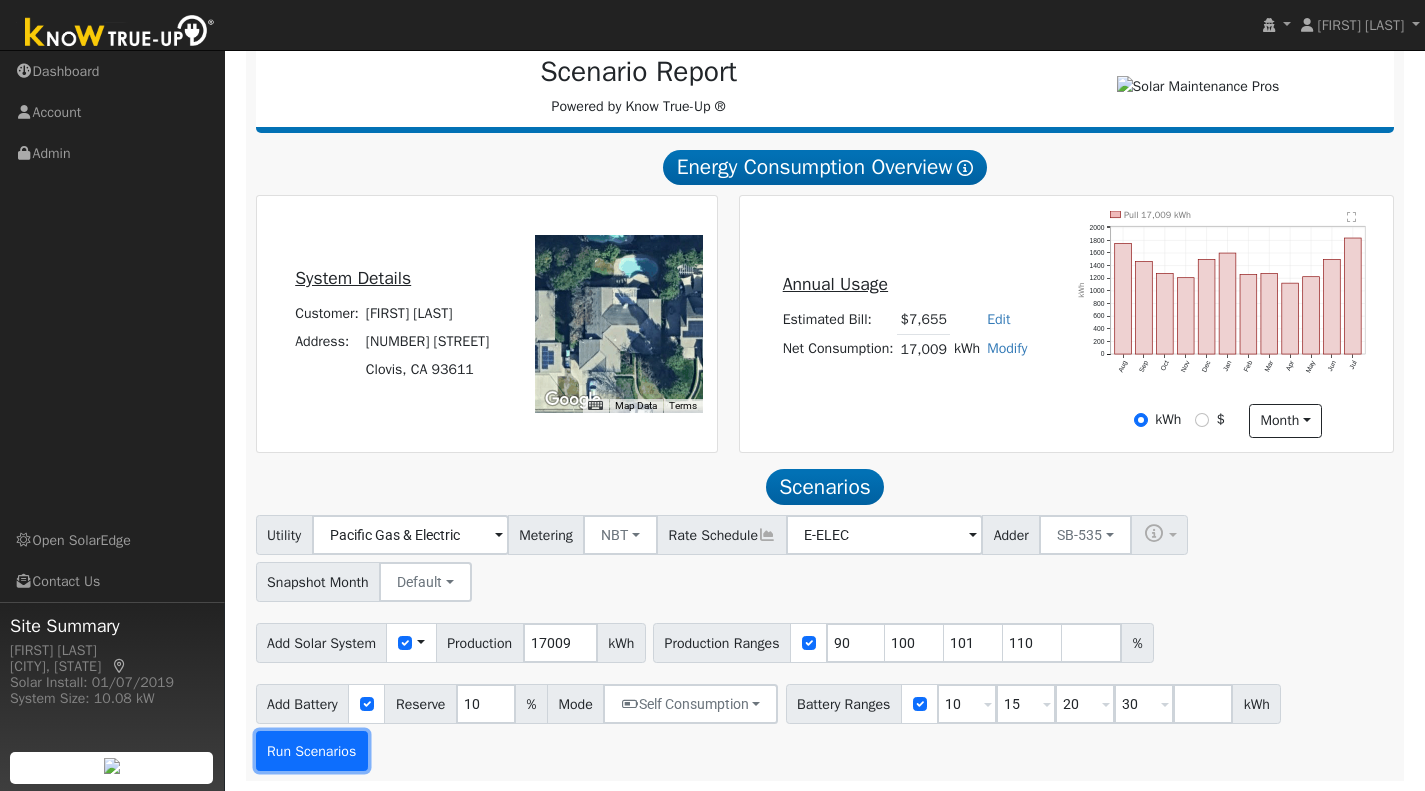 click on "Run Scenarios" at bounding box center [312, 751] 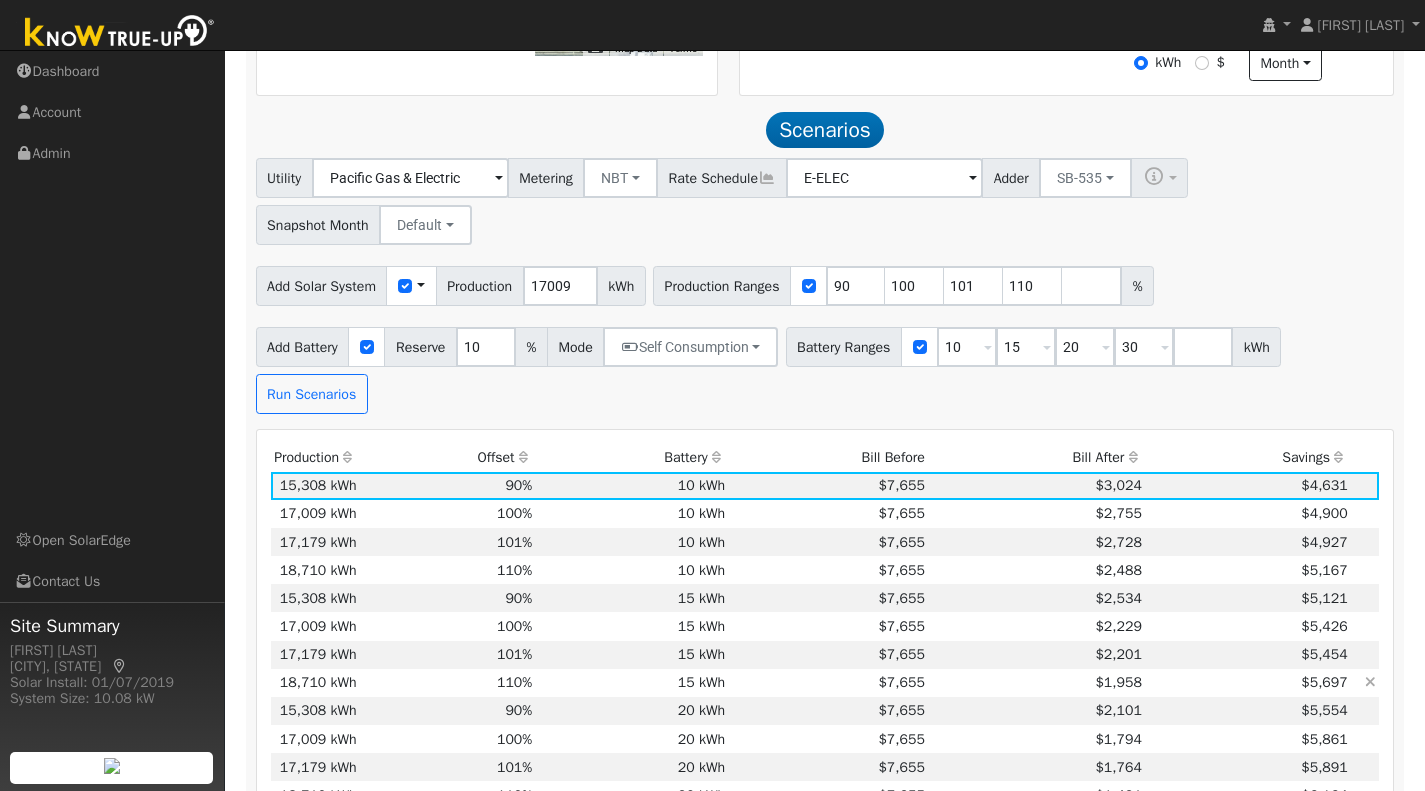 scroll, scrollTop: 711, scrollLeft: 0, axis: vertical 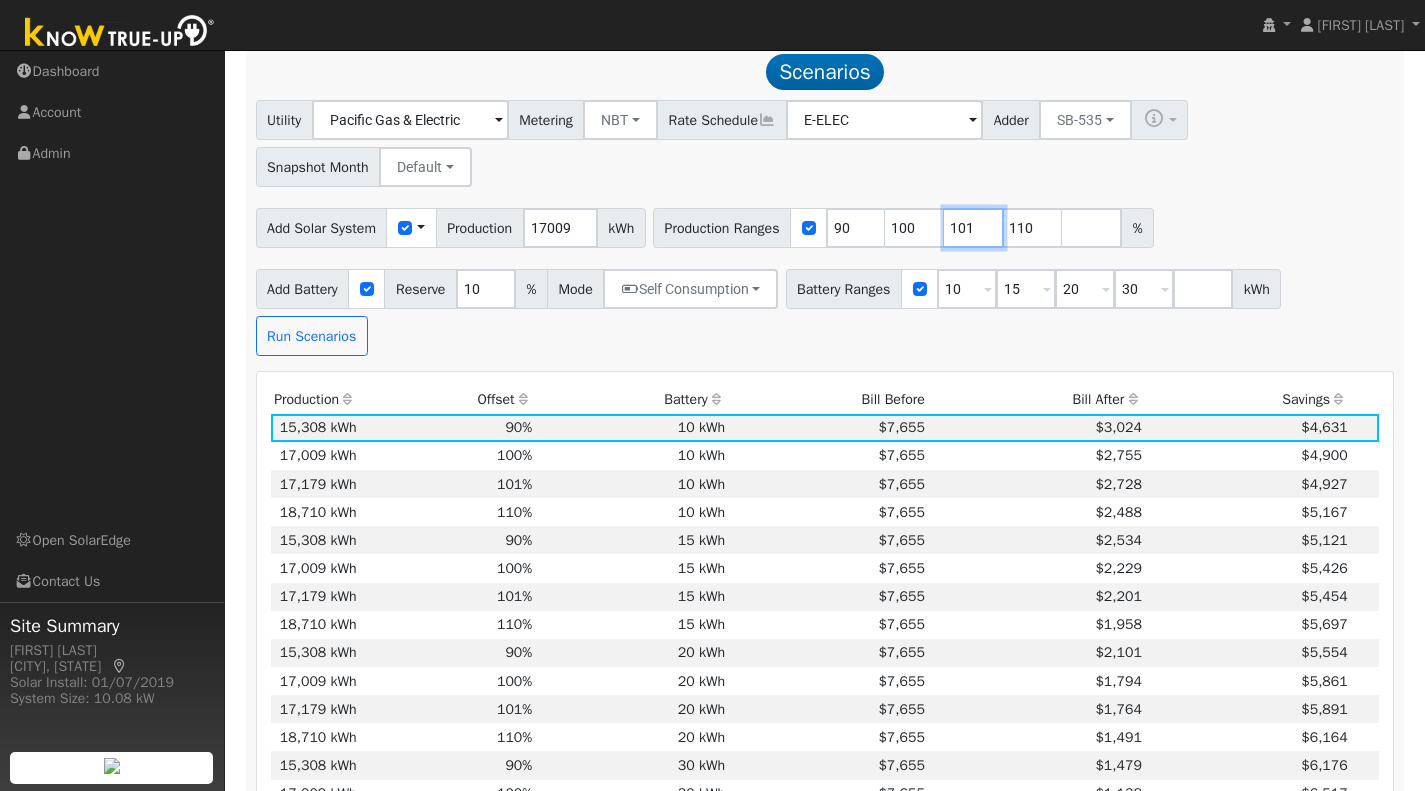 click on "101" at bounding box center [974, 228] 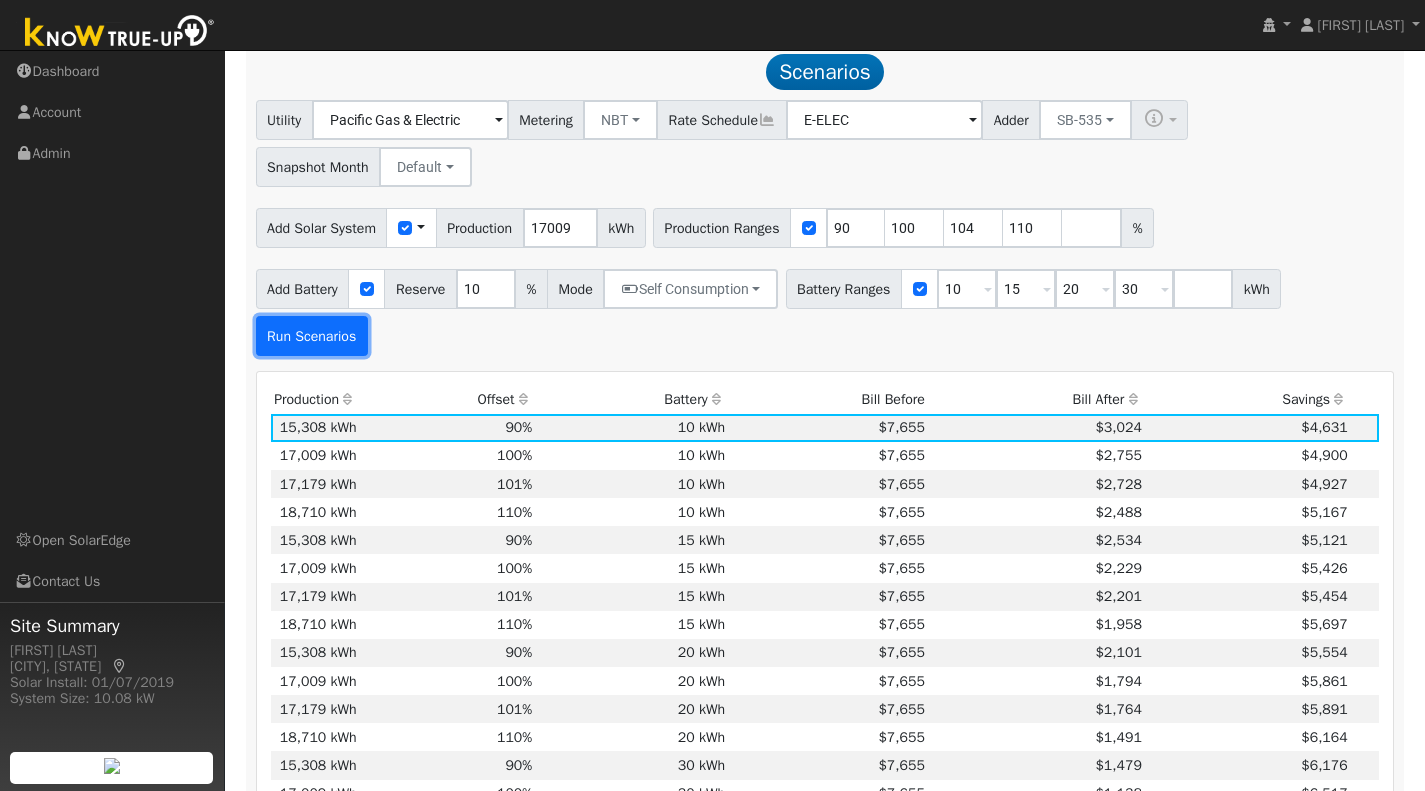 click on "Run Scenarios" at bounding box center [312, 336] 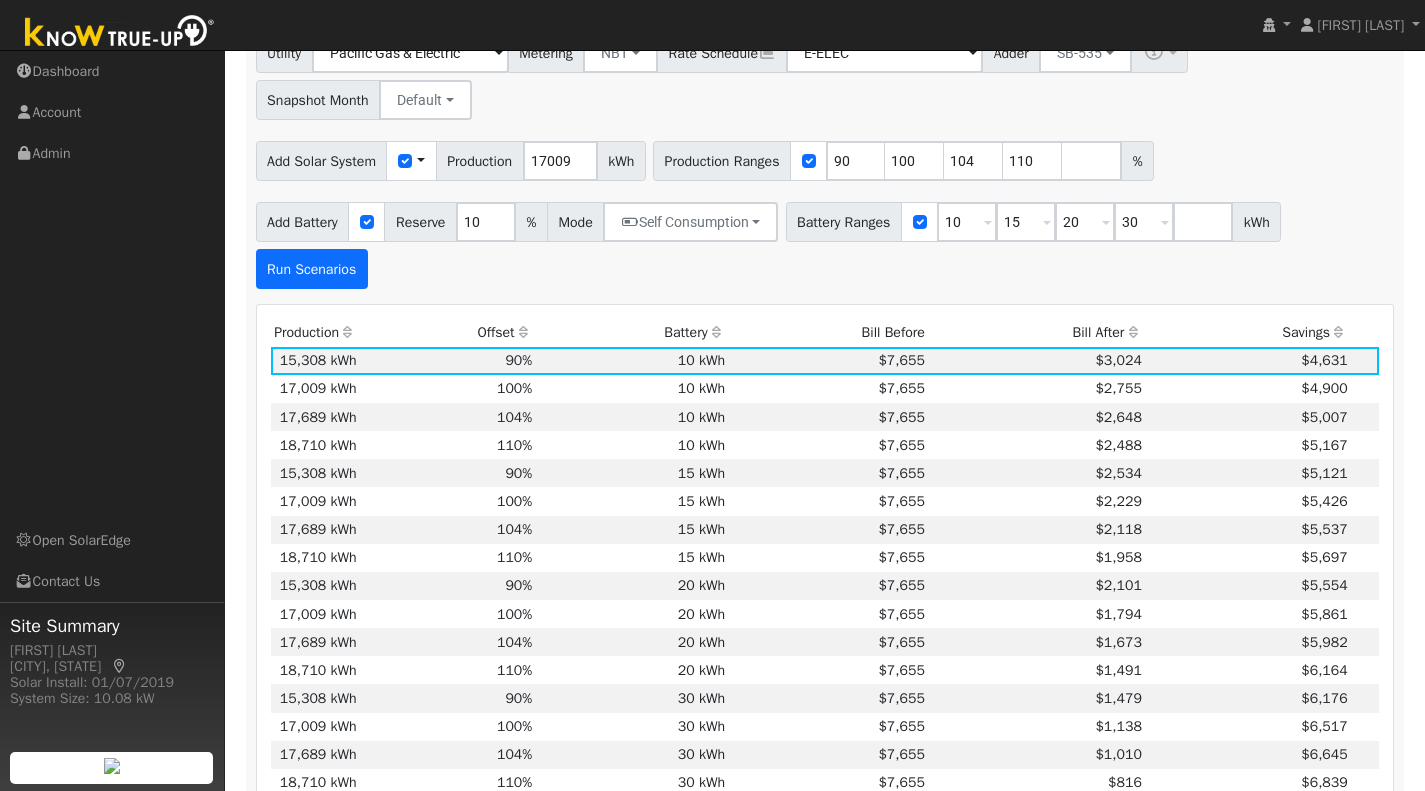 scroll, scrollTop: 778, scrollLeft: 0, axis: vertical 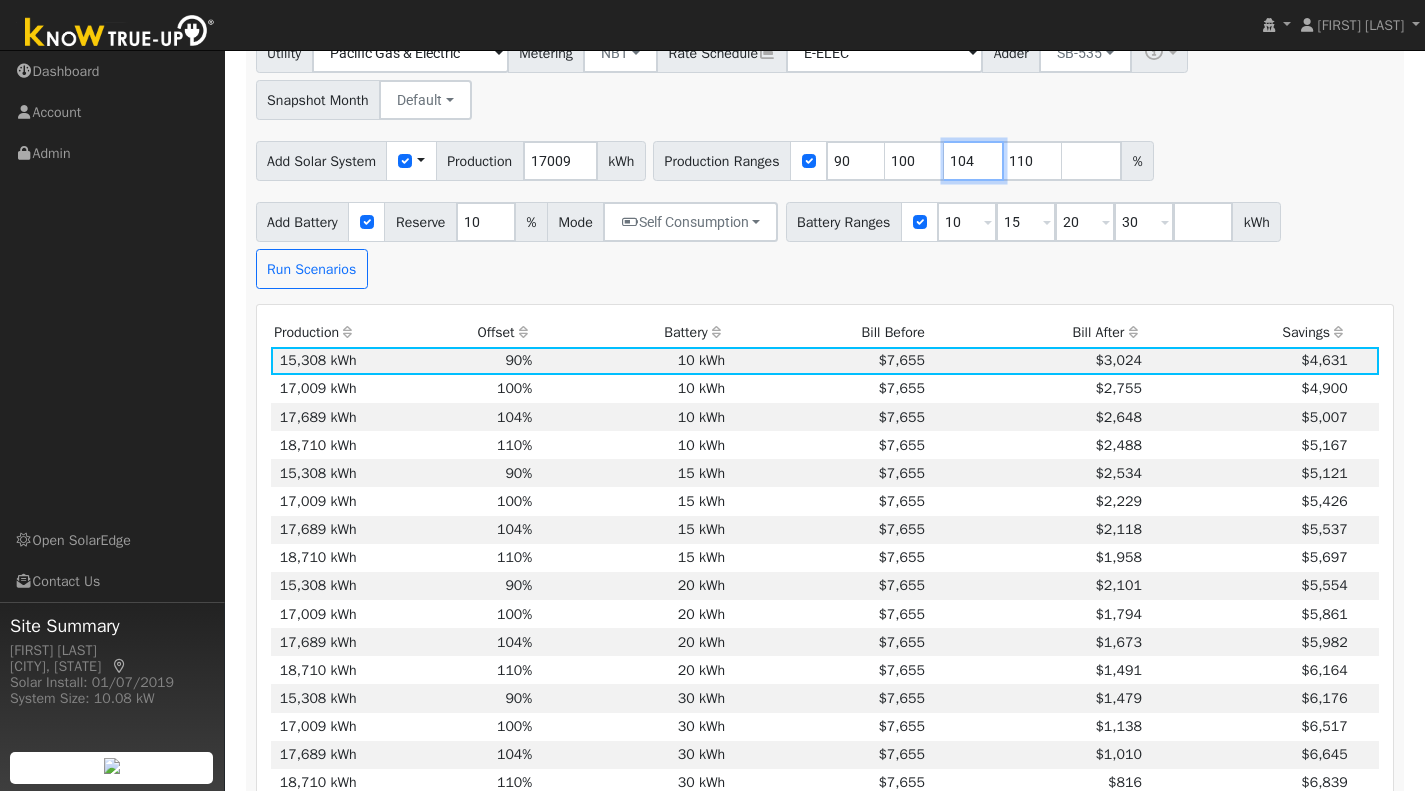 click on "104" at bounding box center [974, 161] 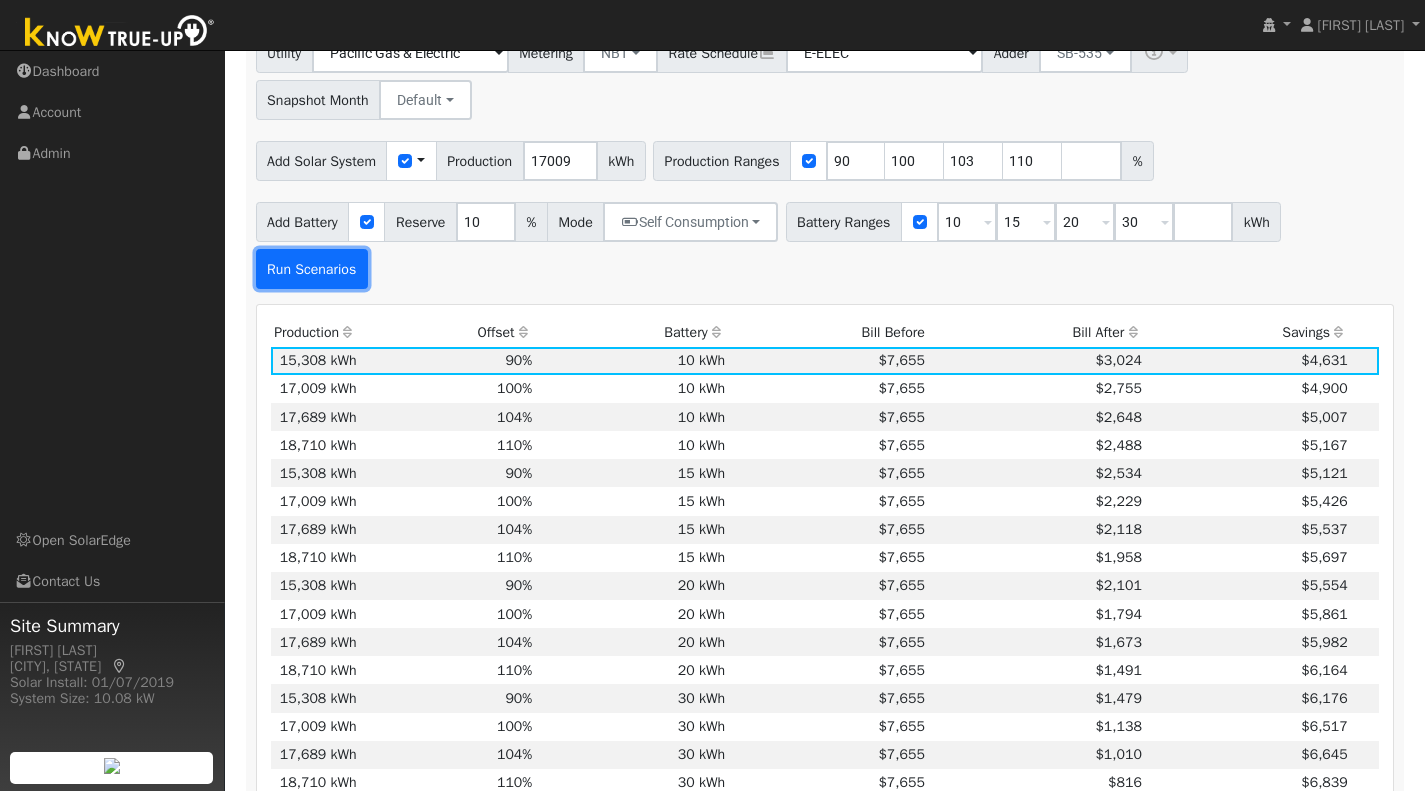 click on "Run Scenarios" at bounding box center (312, 269) 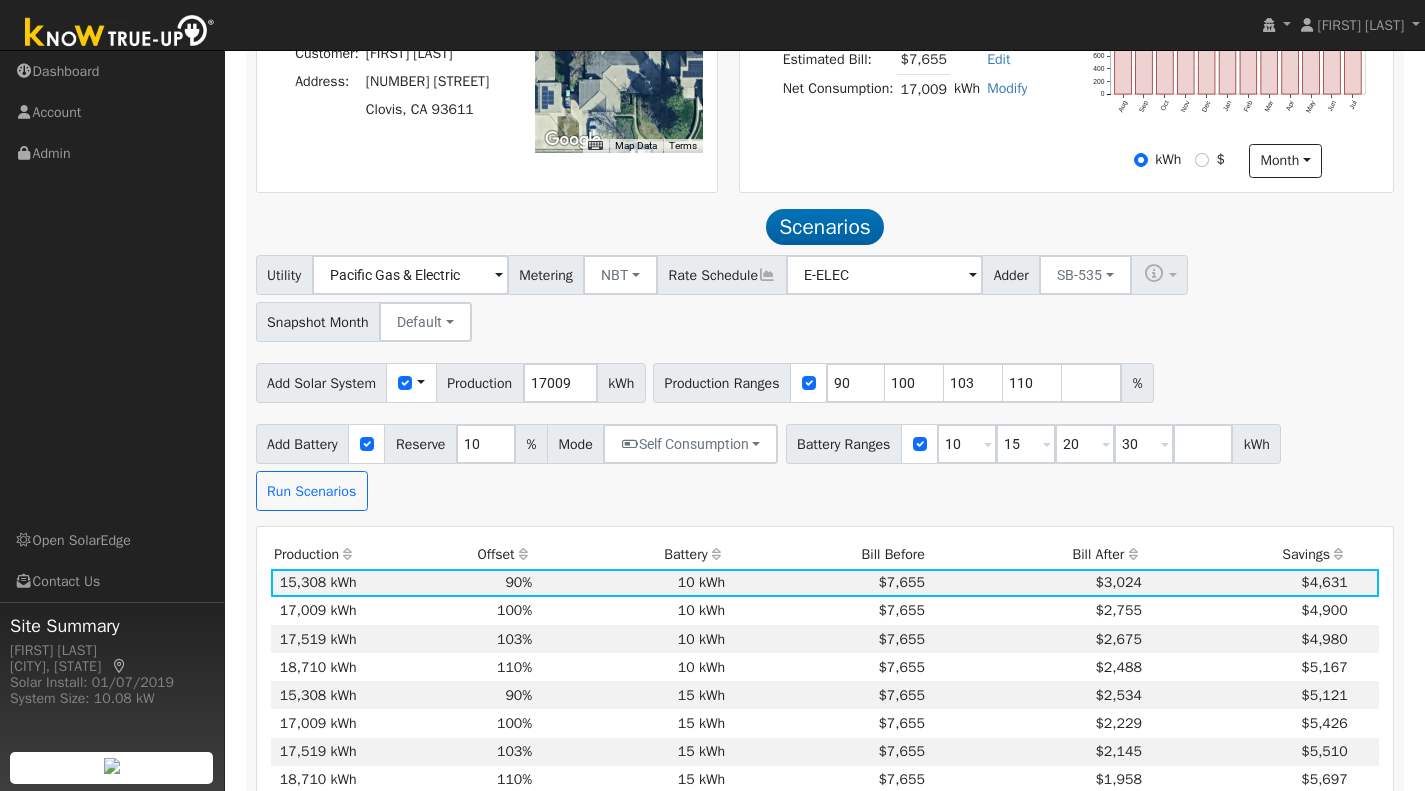 scroll, scrollTop: 554, scrollLeft: 0, axis: vertical 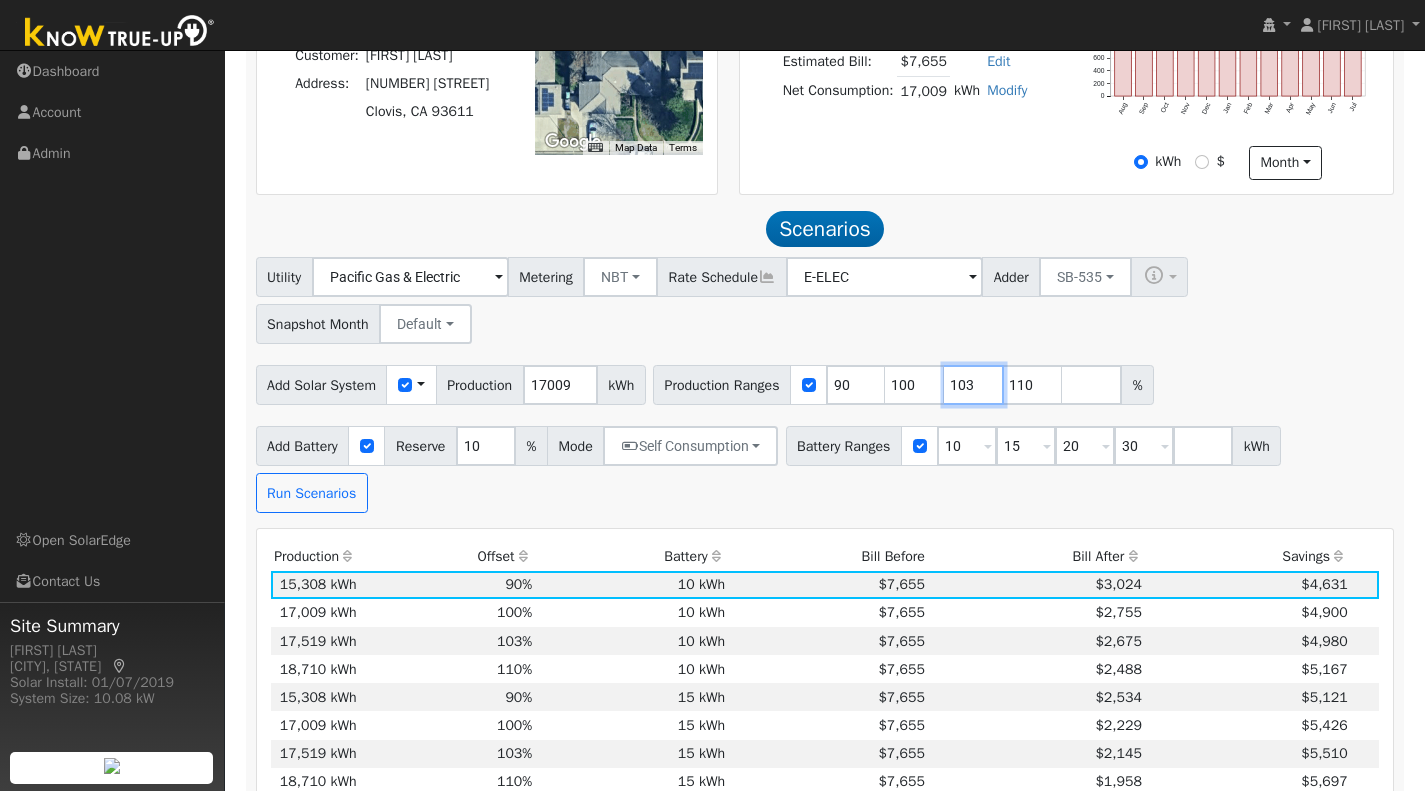 drag, startPoint x: 974, startPoint y: 394, endPoint x: 984, endPoint y: 393, distance: 10.049875 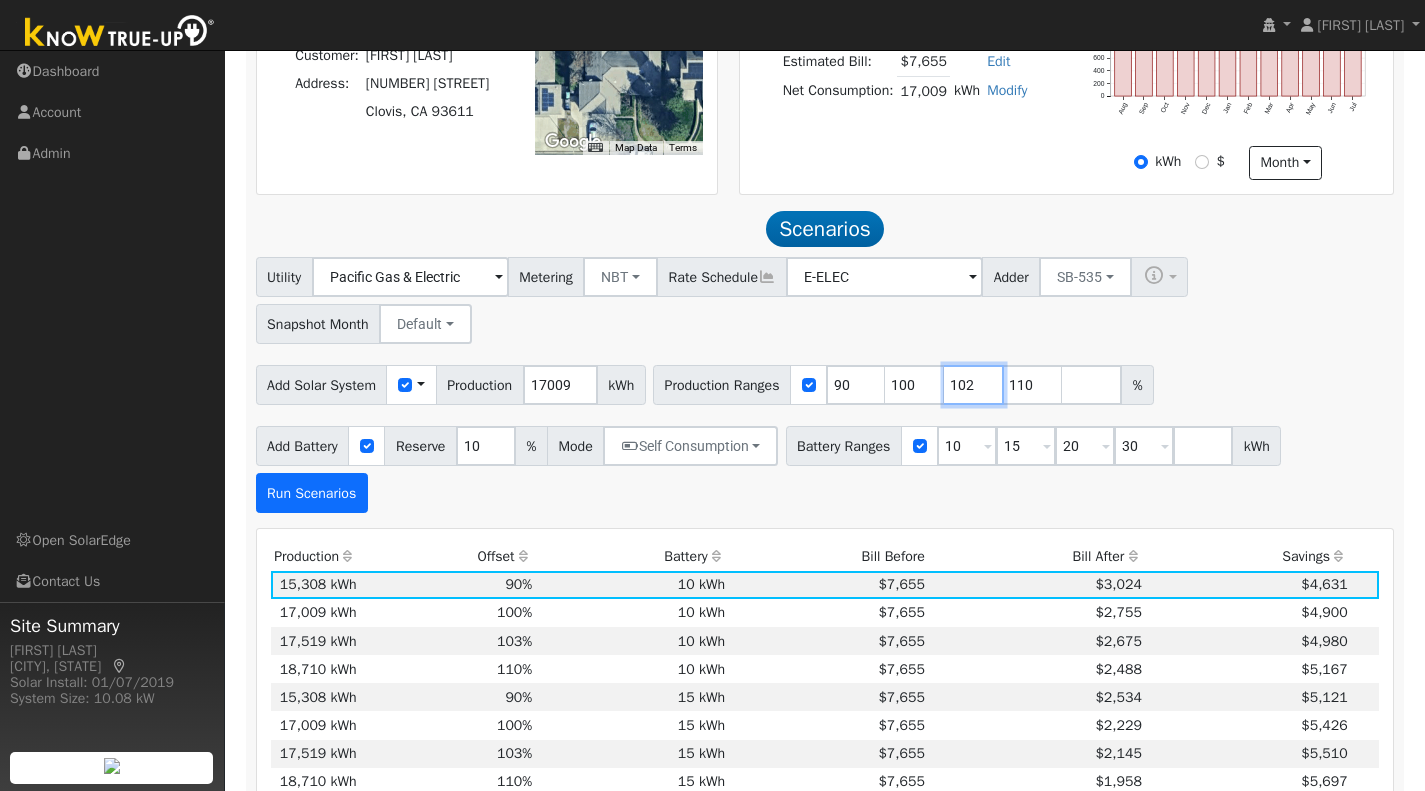 type on "102" 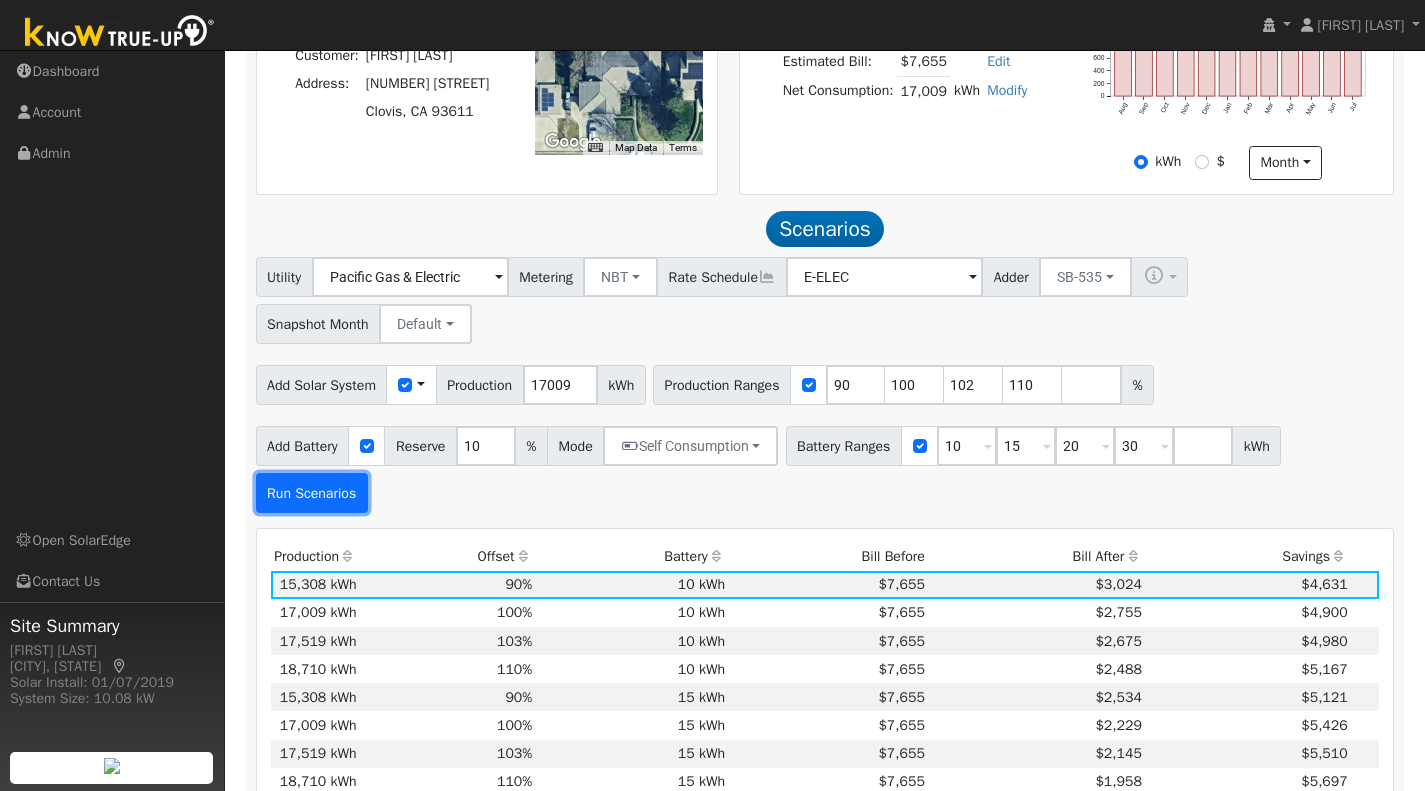 click on "Run Scenarios" at bounding box center [312, 493] 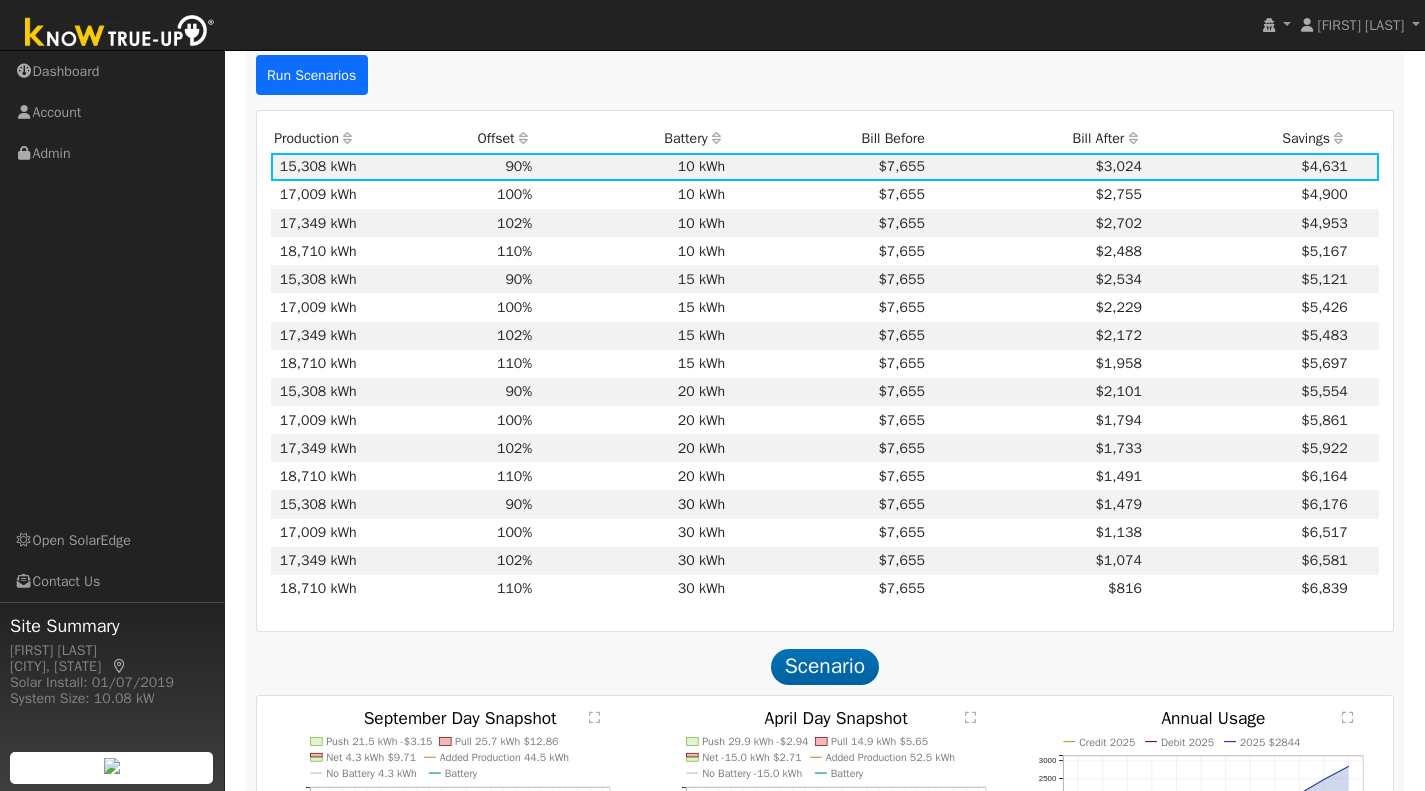 scroll, scrollTop: 974, scrollLeft: 0, axis: vertical 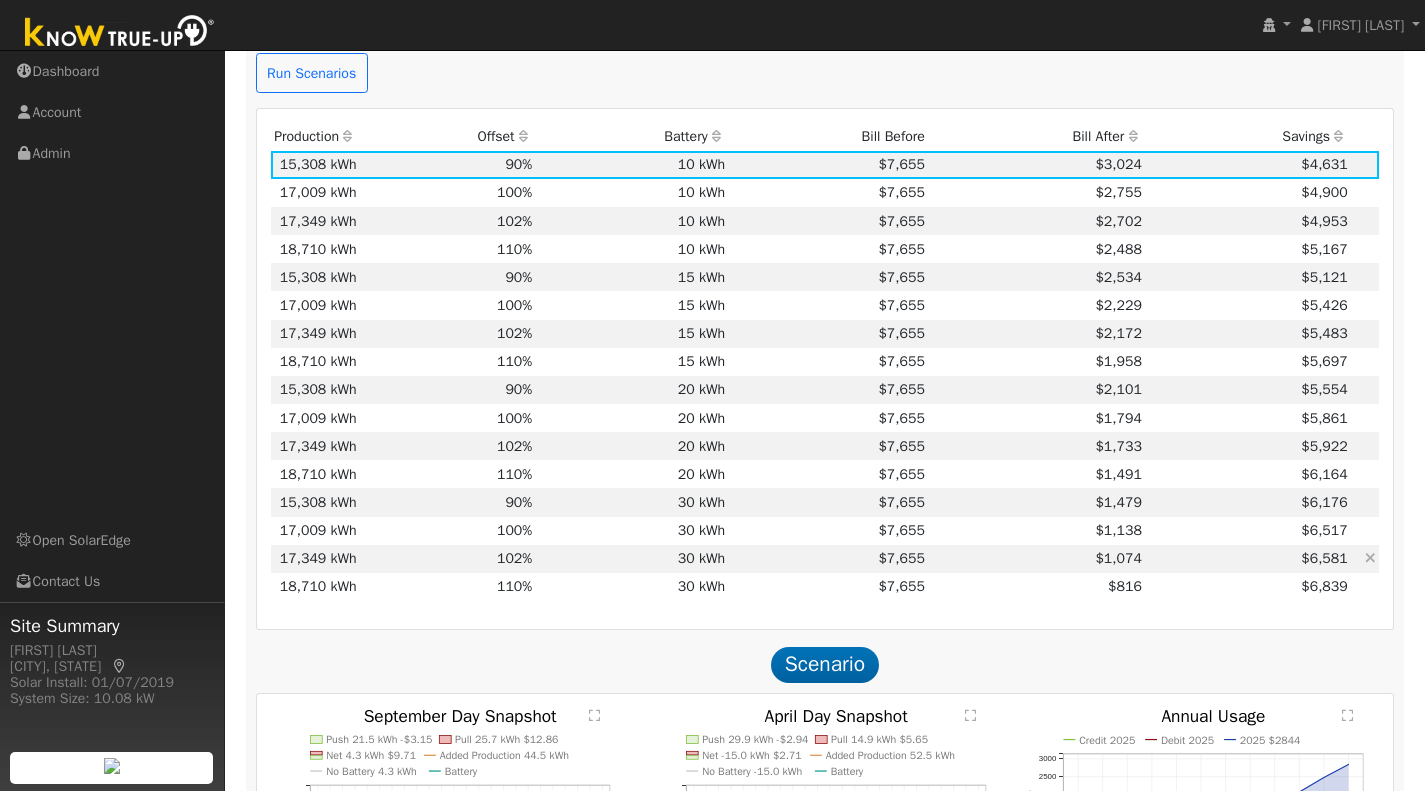 click on "30 kWh" at bounding box center (632, 559) 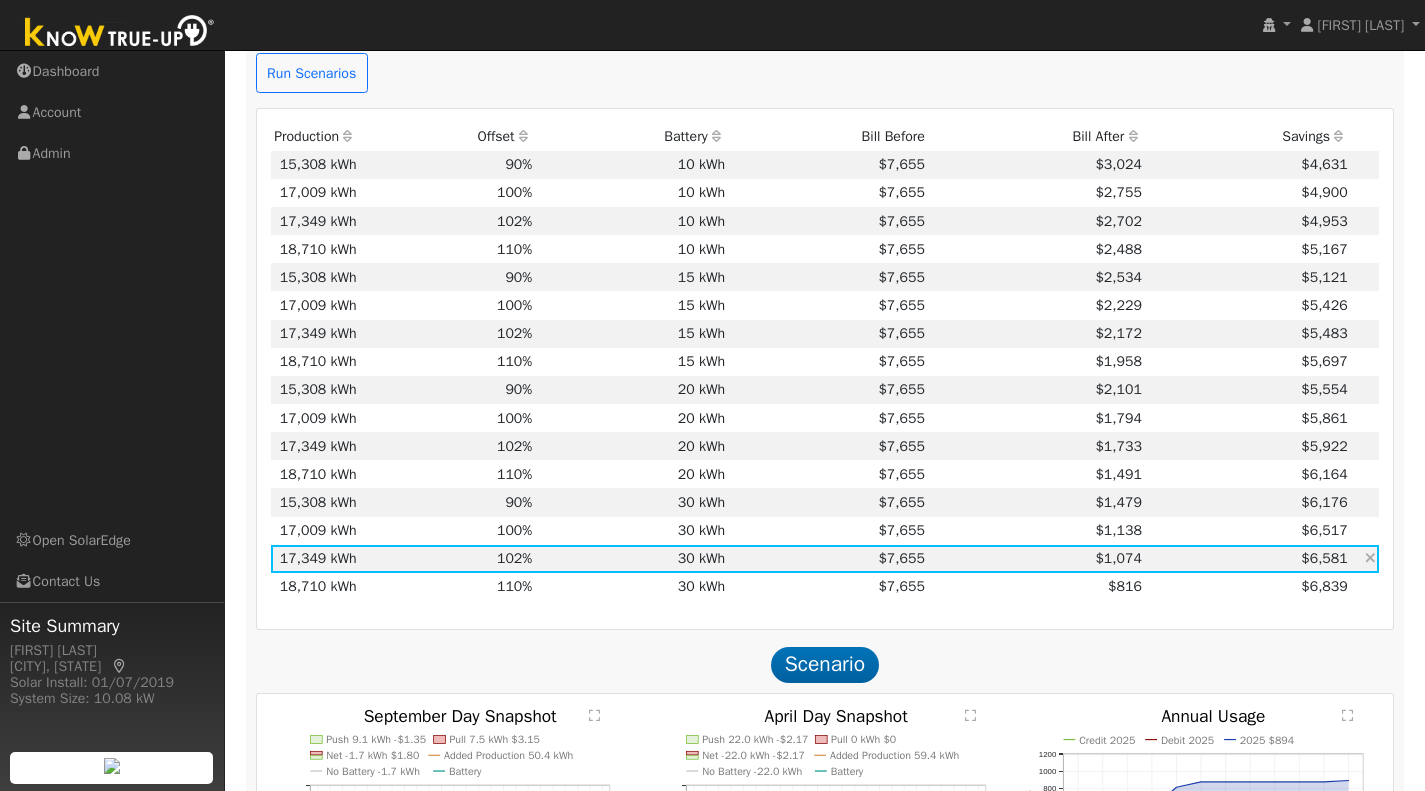 click on "30 kWh" at bounding box center [632, 559] 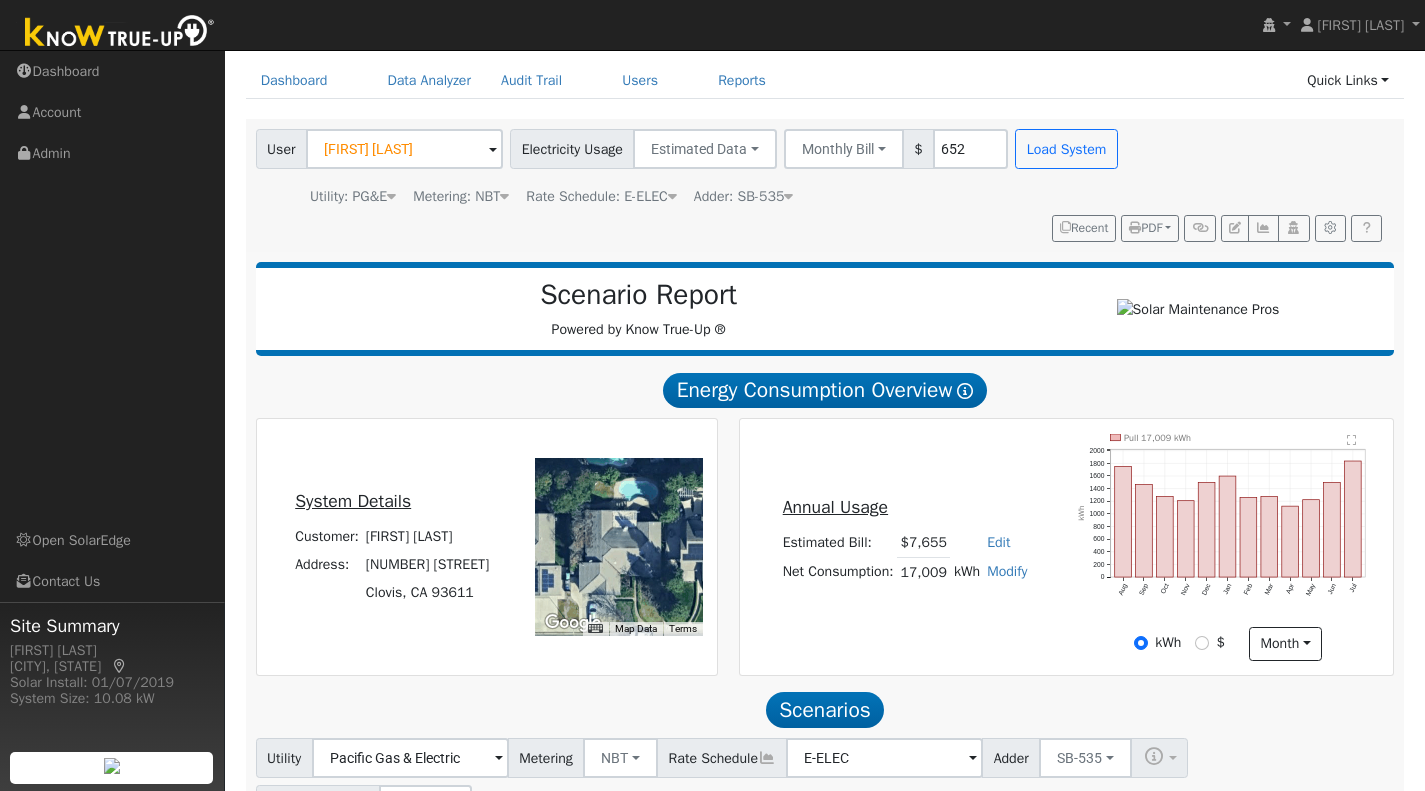 scroll, scrollTop: 70, scrollLeft: 0, axis: vertical 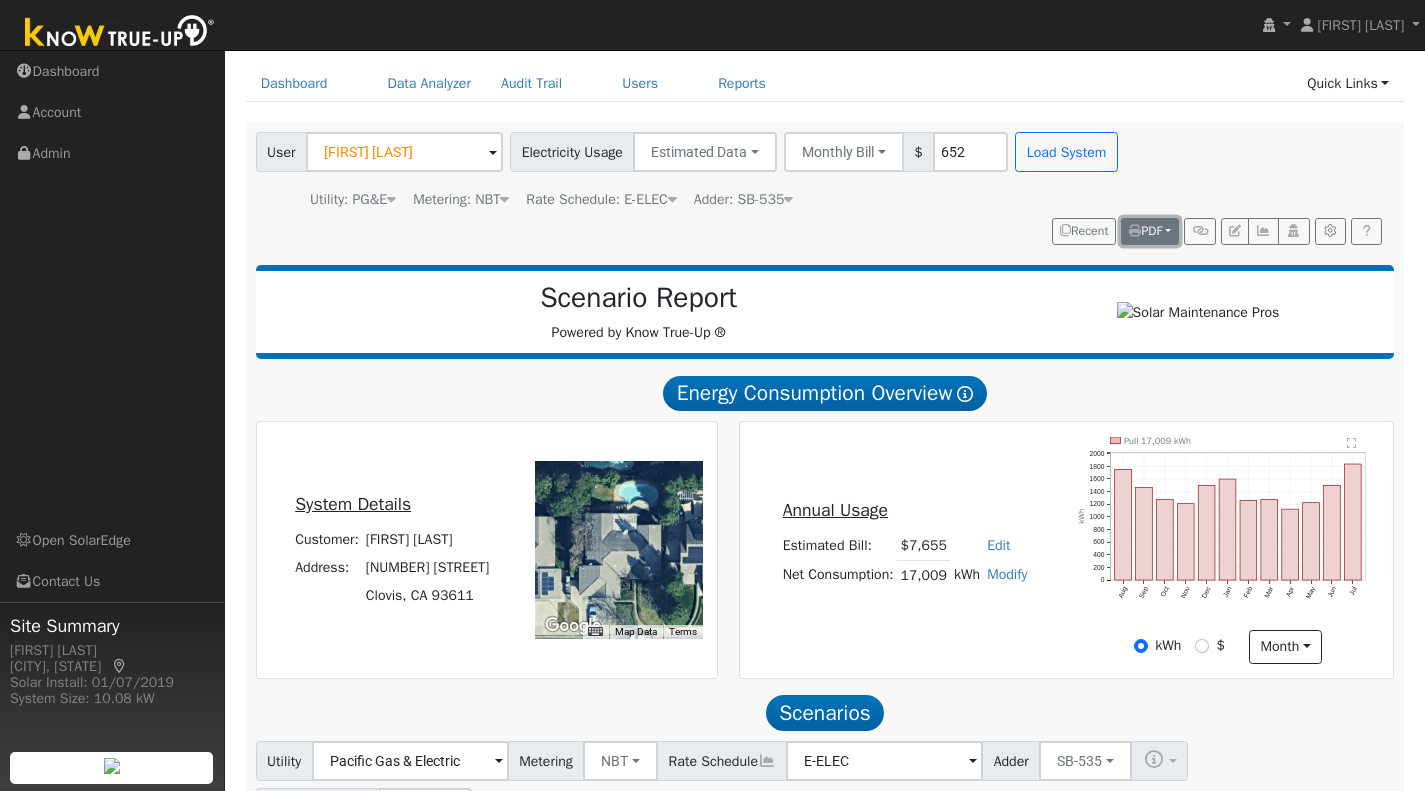 click on "PDF" at bounding box center [1145, 231] 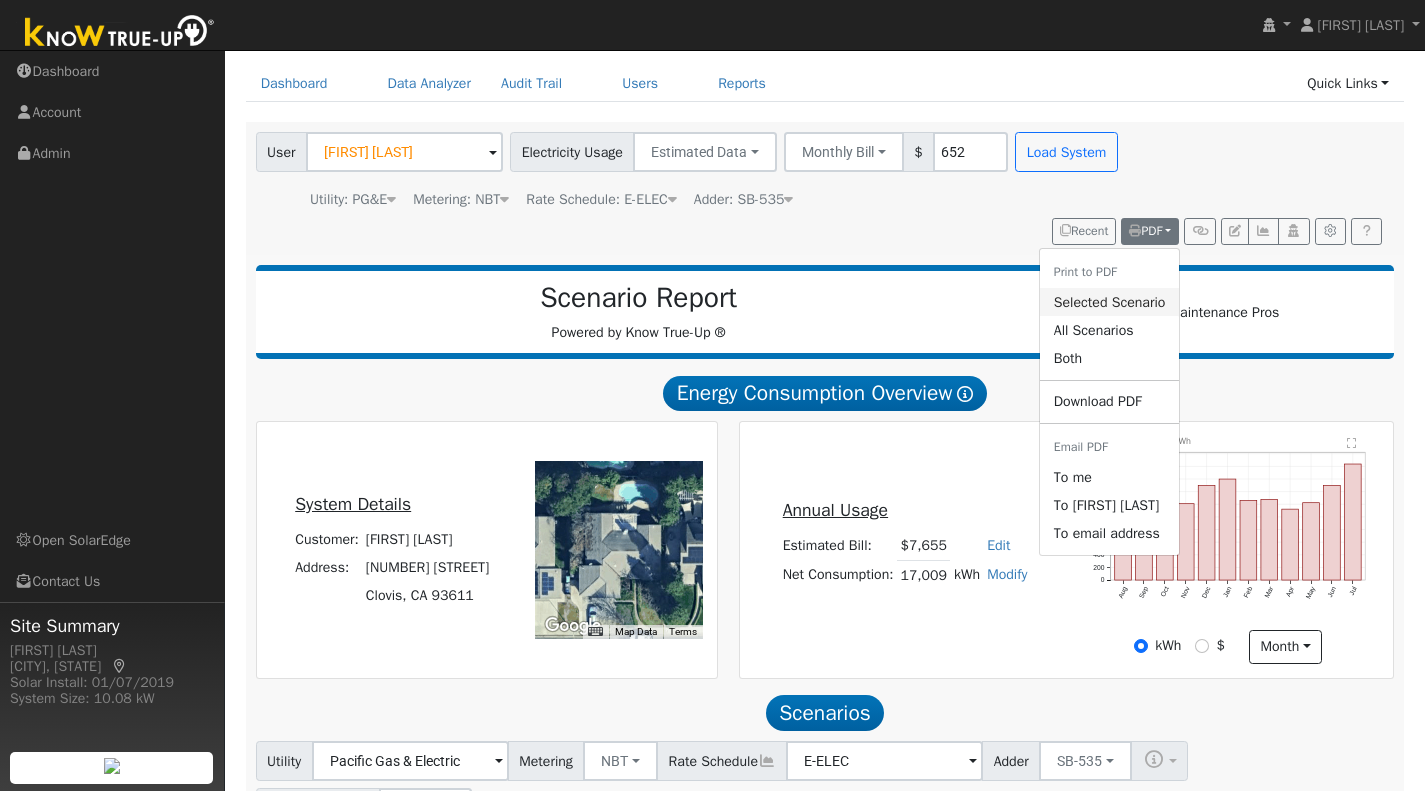 click on "Selected Scenario" at bounding box center [1110, 302] 